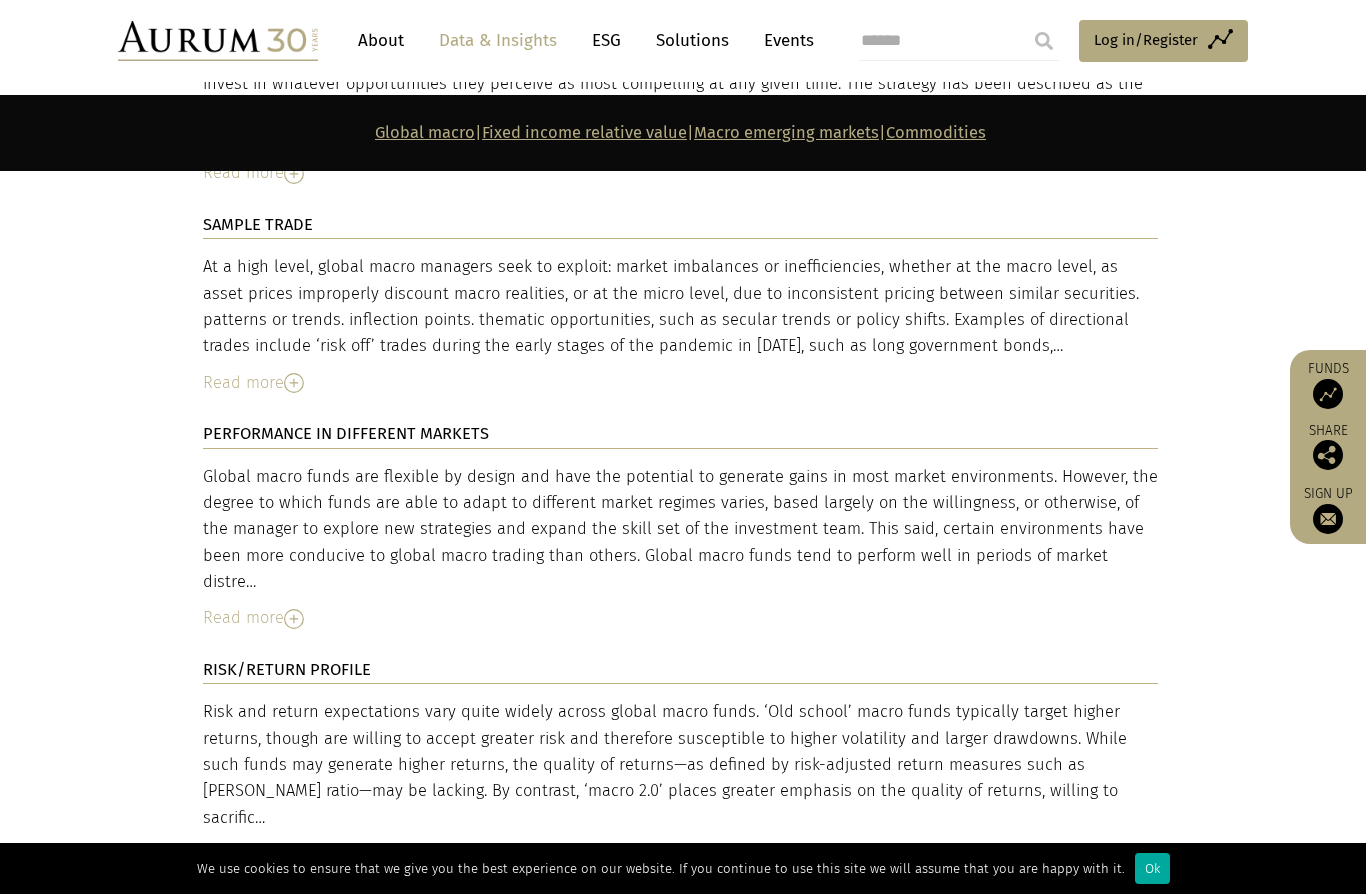 scroll, scrollTop: 3841, scrollLeft: 0, axis: vertical 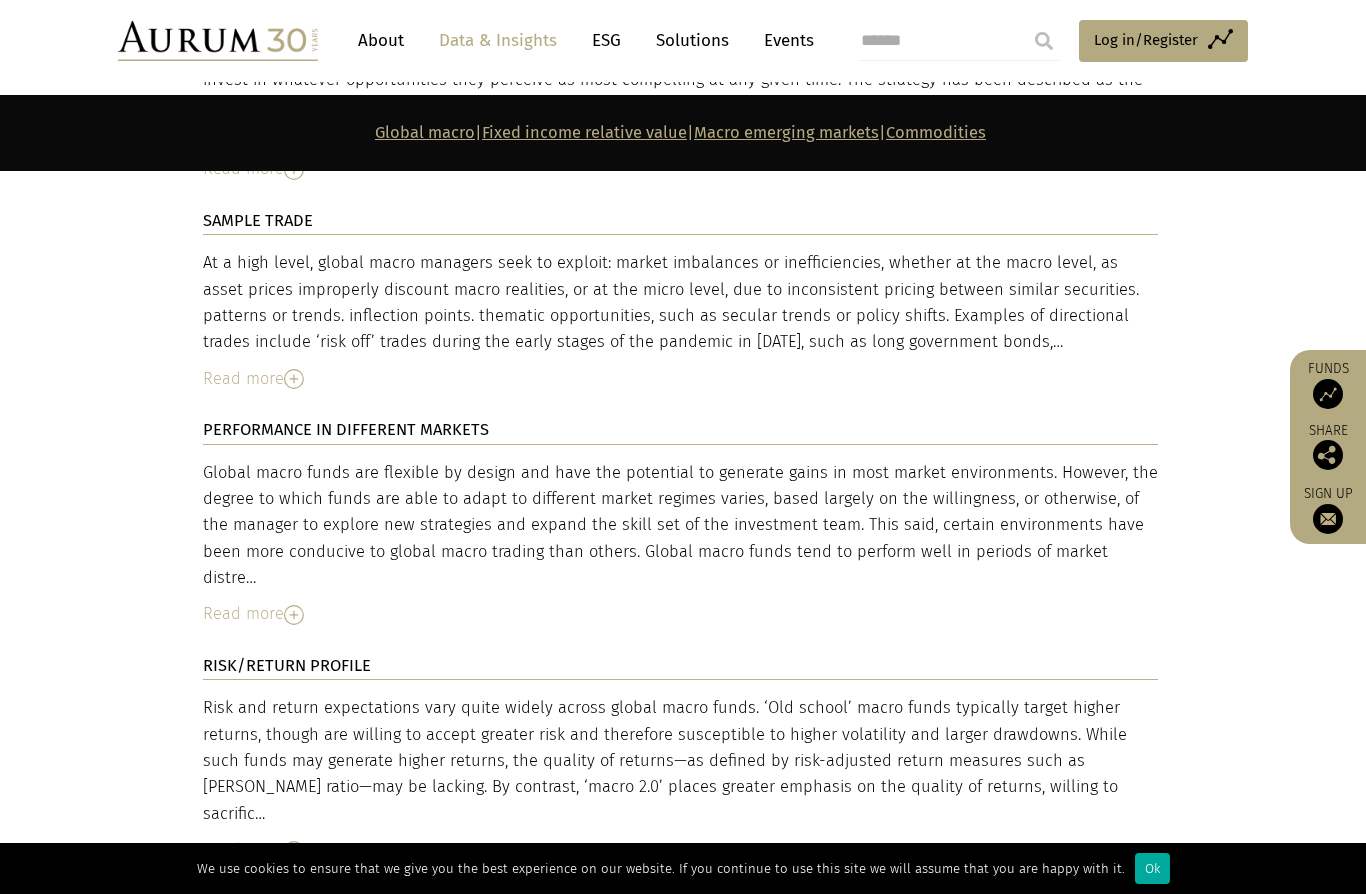 click at bounding box center [294, 851] 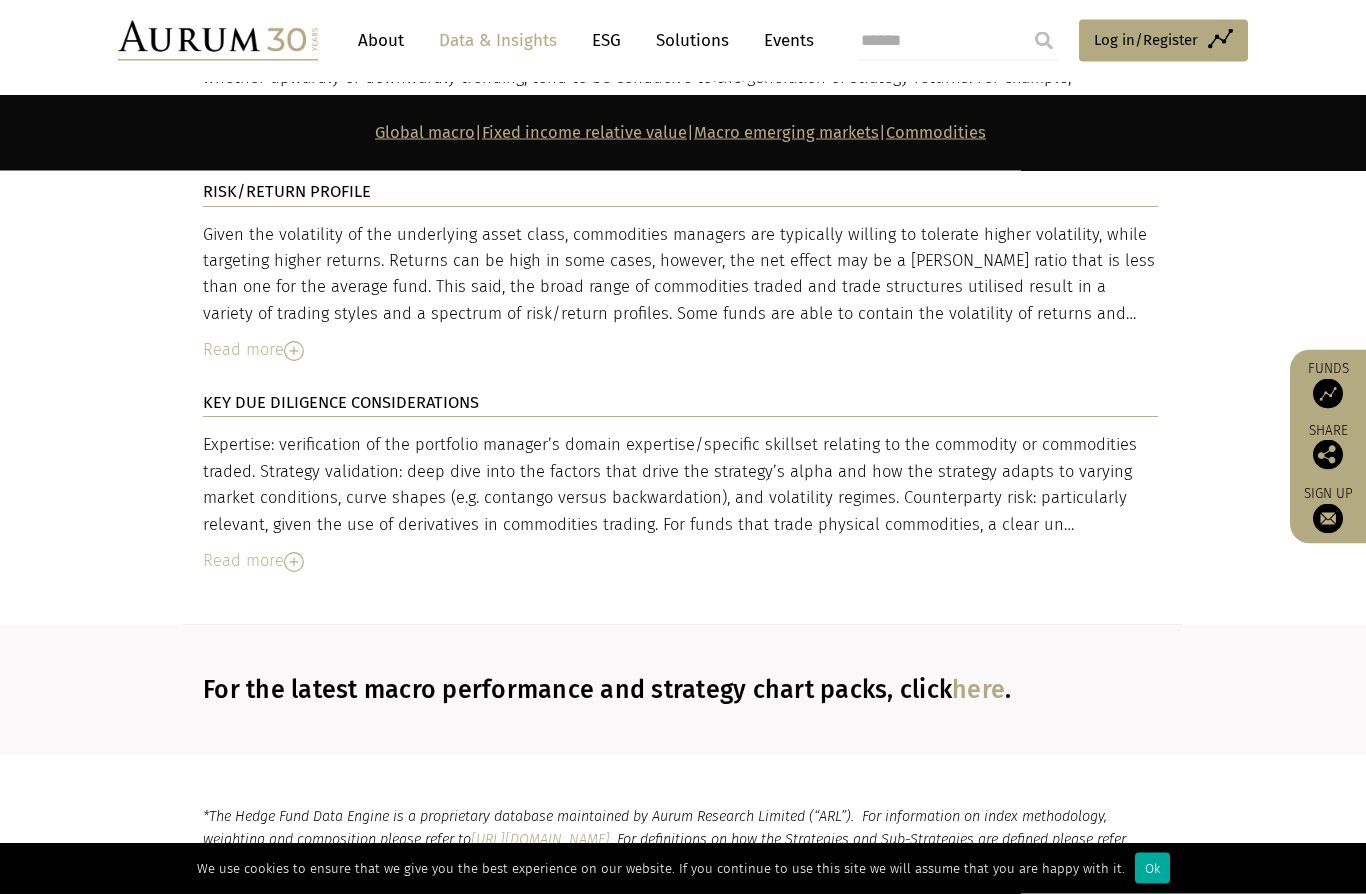 scroll, scrollTop: 8953, scrollLeft: 0, axis: vertical 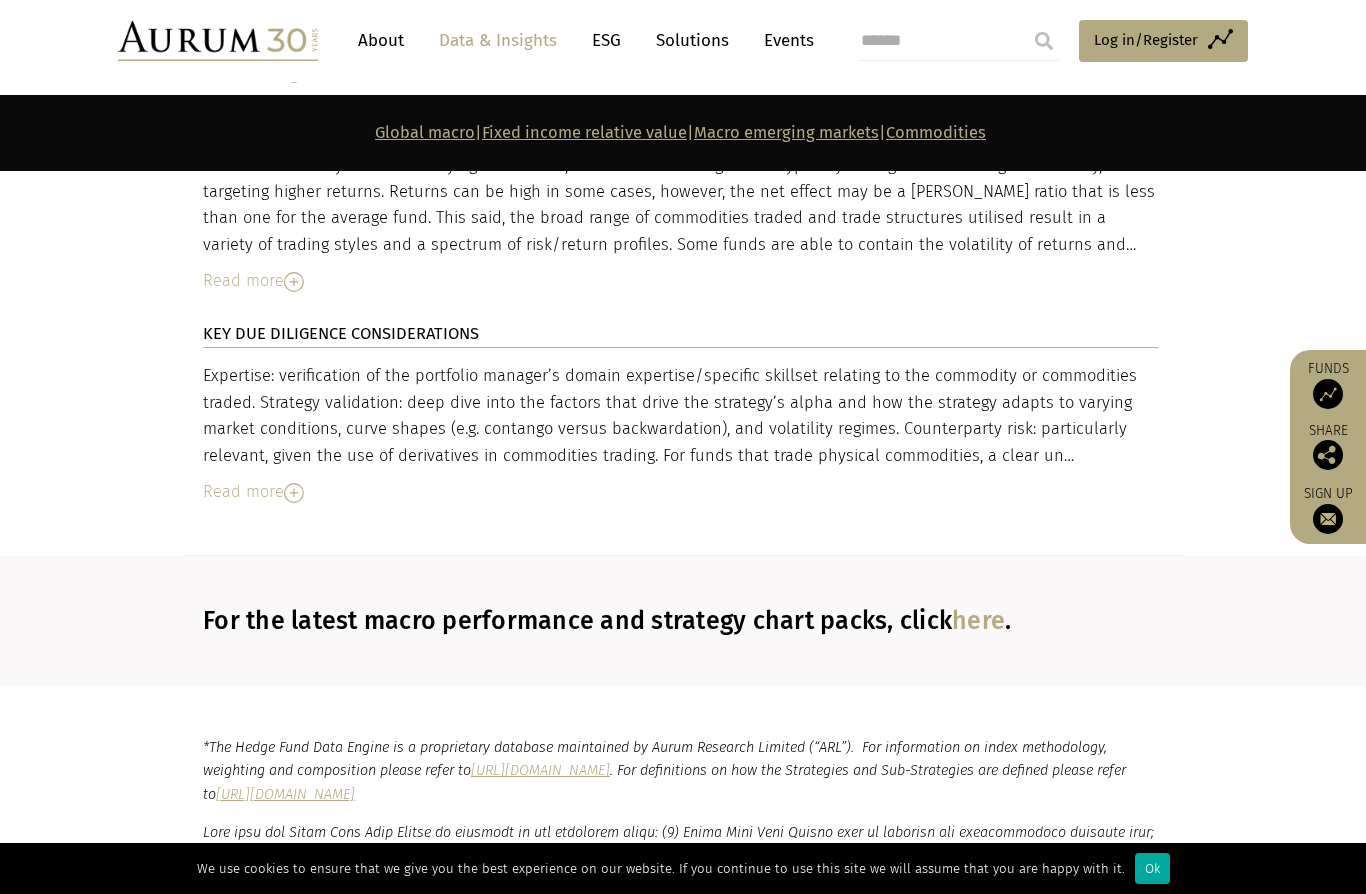 click on "here" at bounding box center [978, 621] 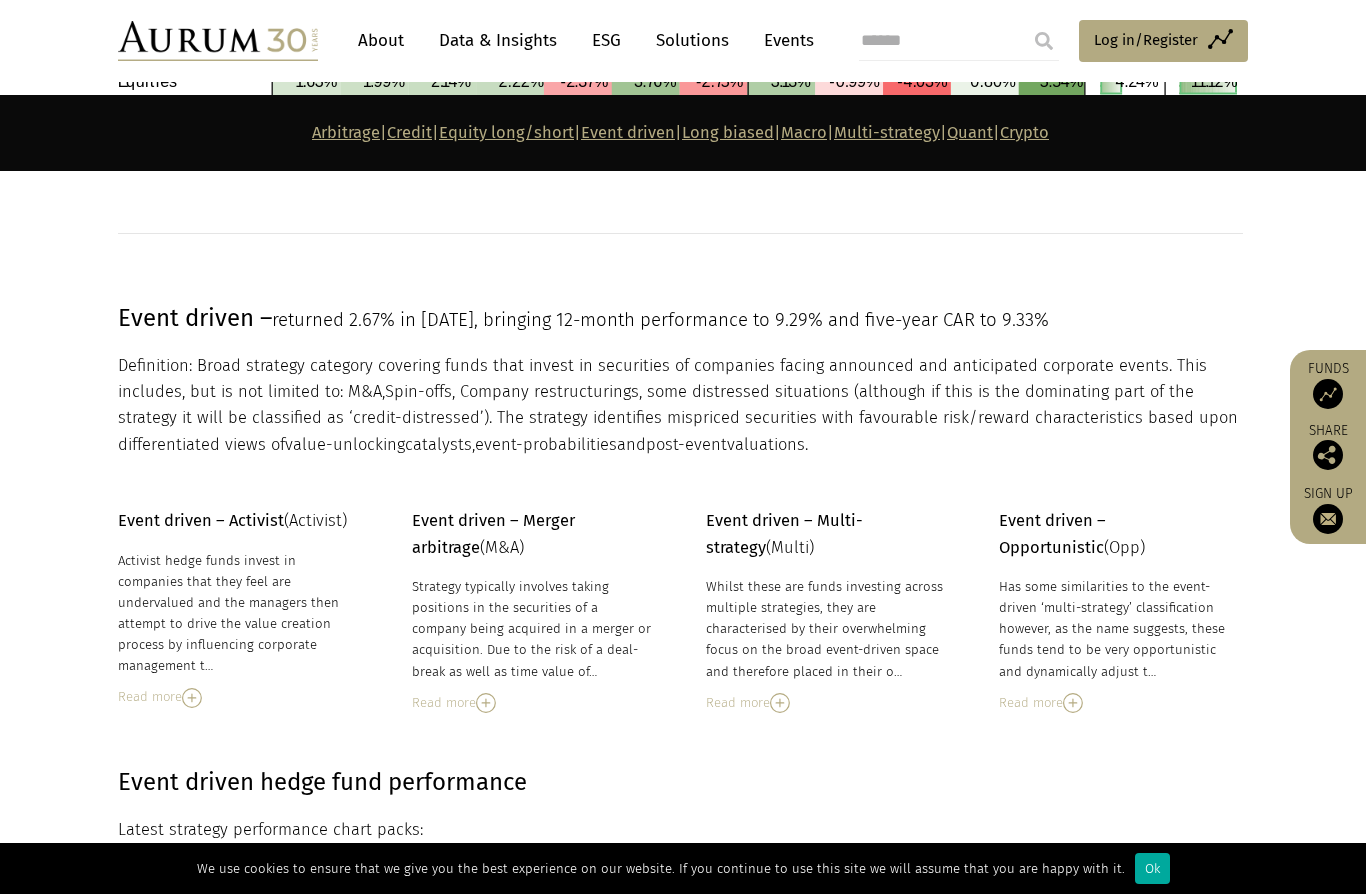 scroll, scrollTop: 4154, scrollLeft: 0, axis: vertical 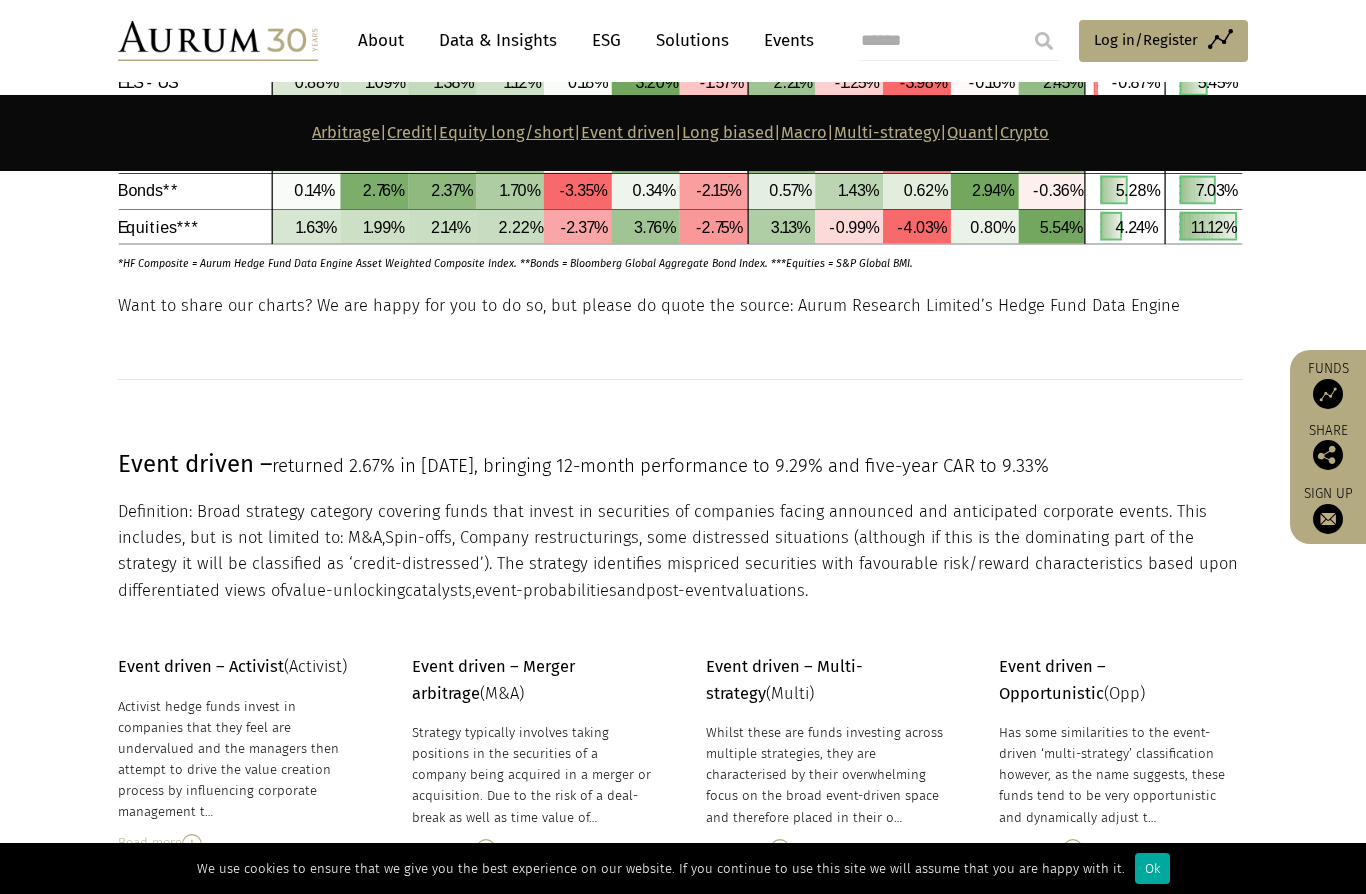 click on "About" at bounding box center (381, 40) 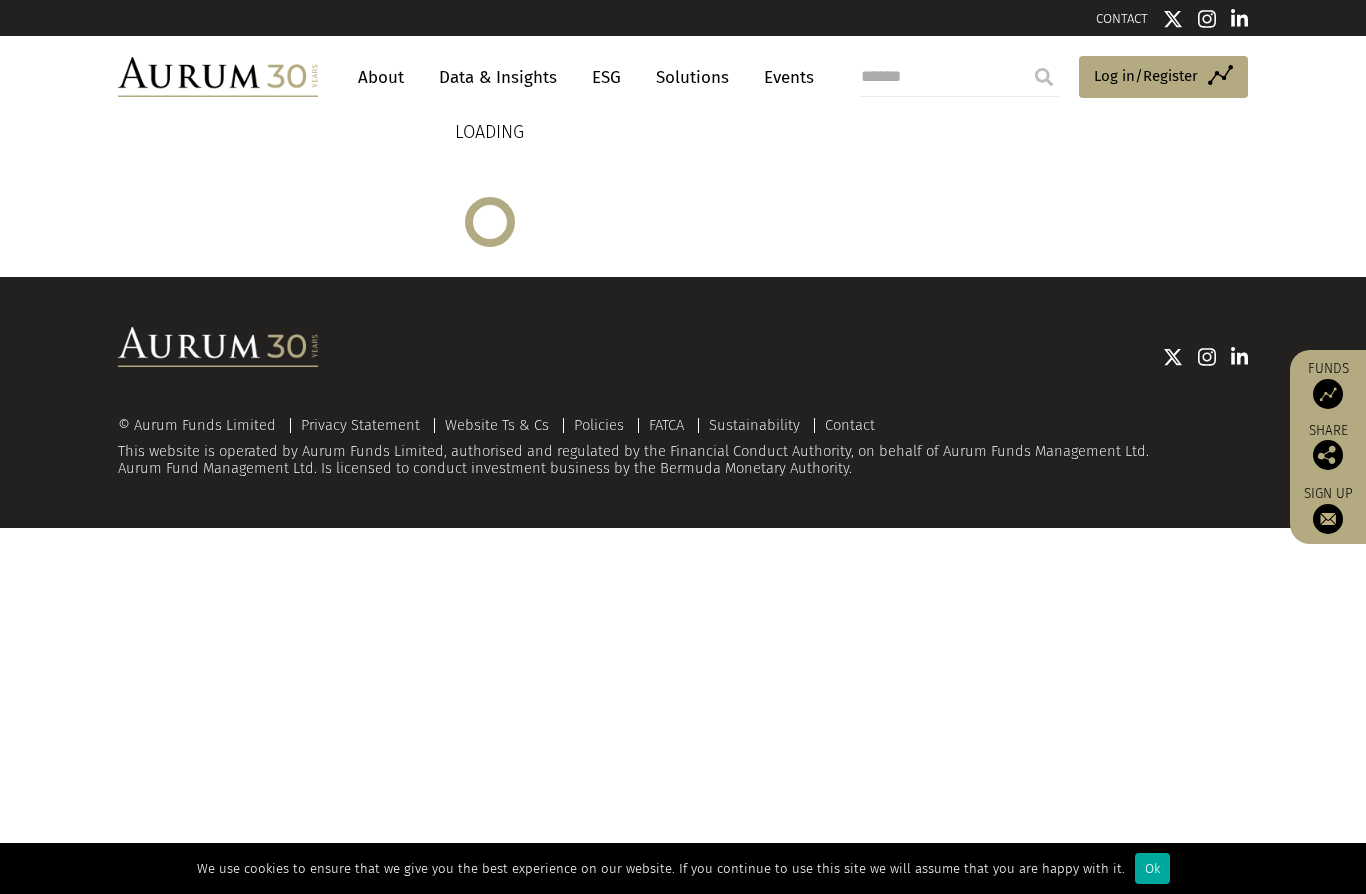 scroll, scrollTop: 0, scrollLeft: 0, axis: both 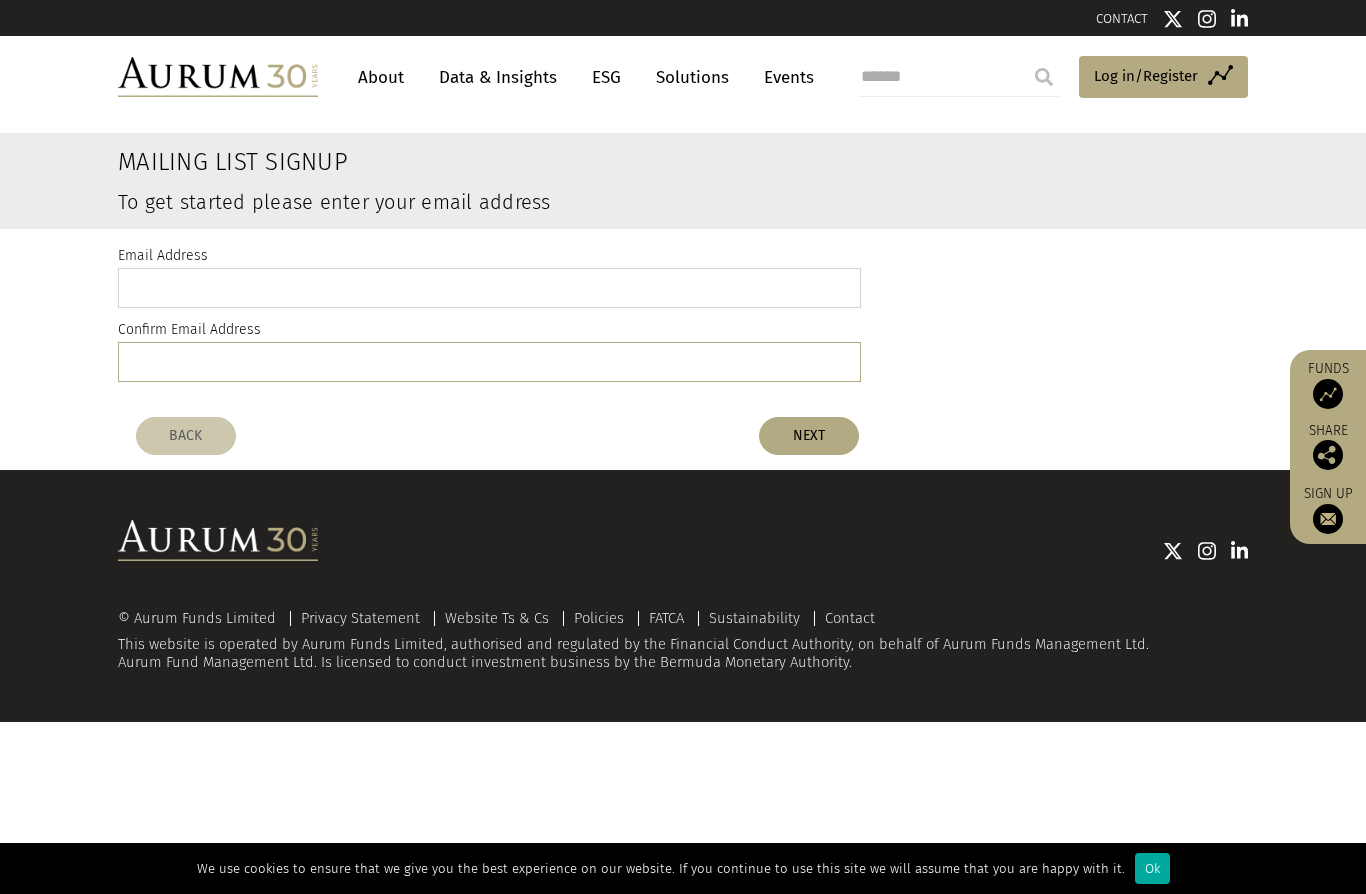 click at bounding box center (489, 288) 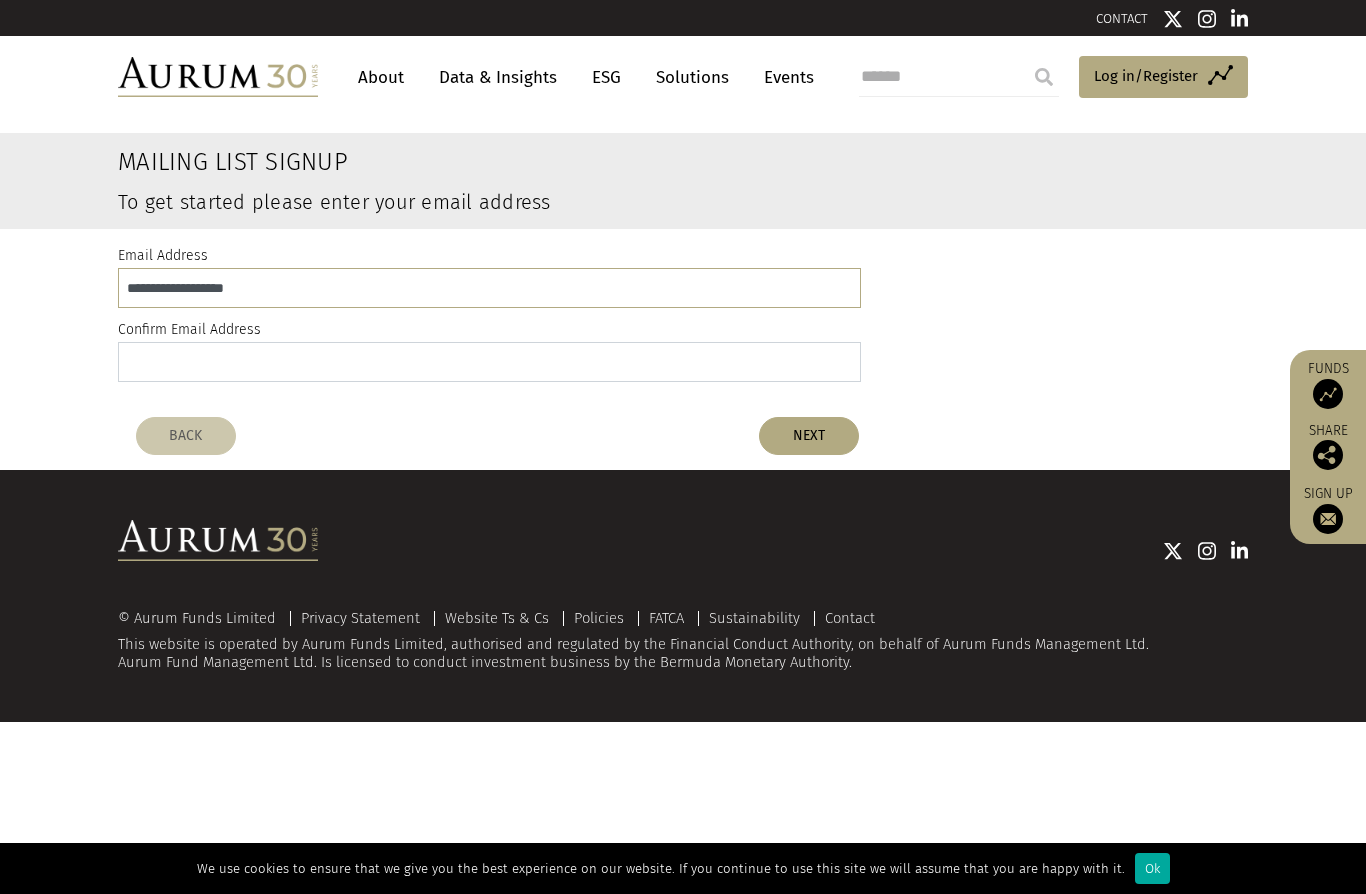 type on "**********" 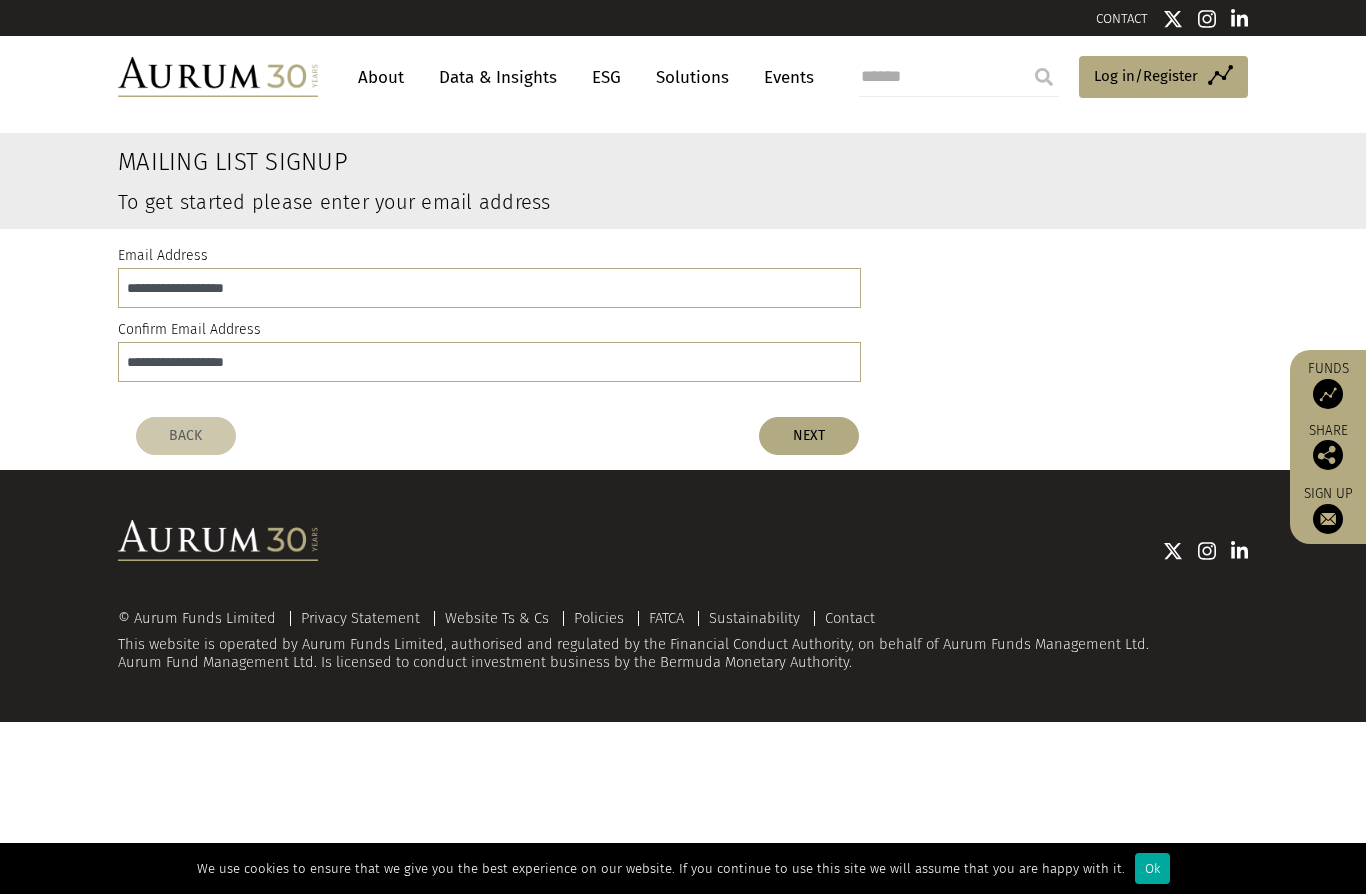 click on "NEXT" at bounding box center (809, 436) 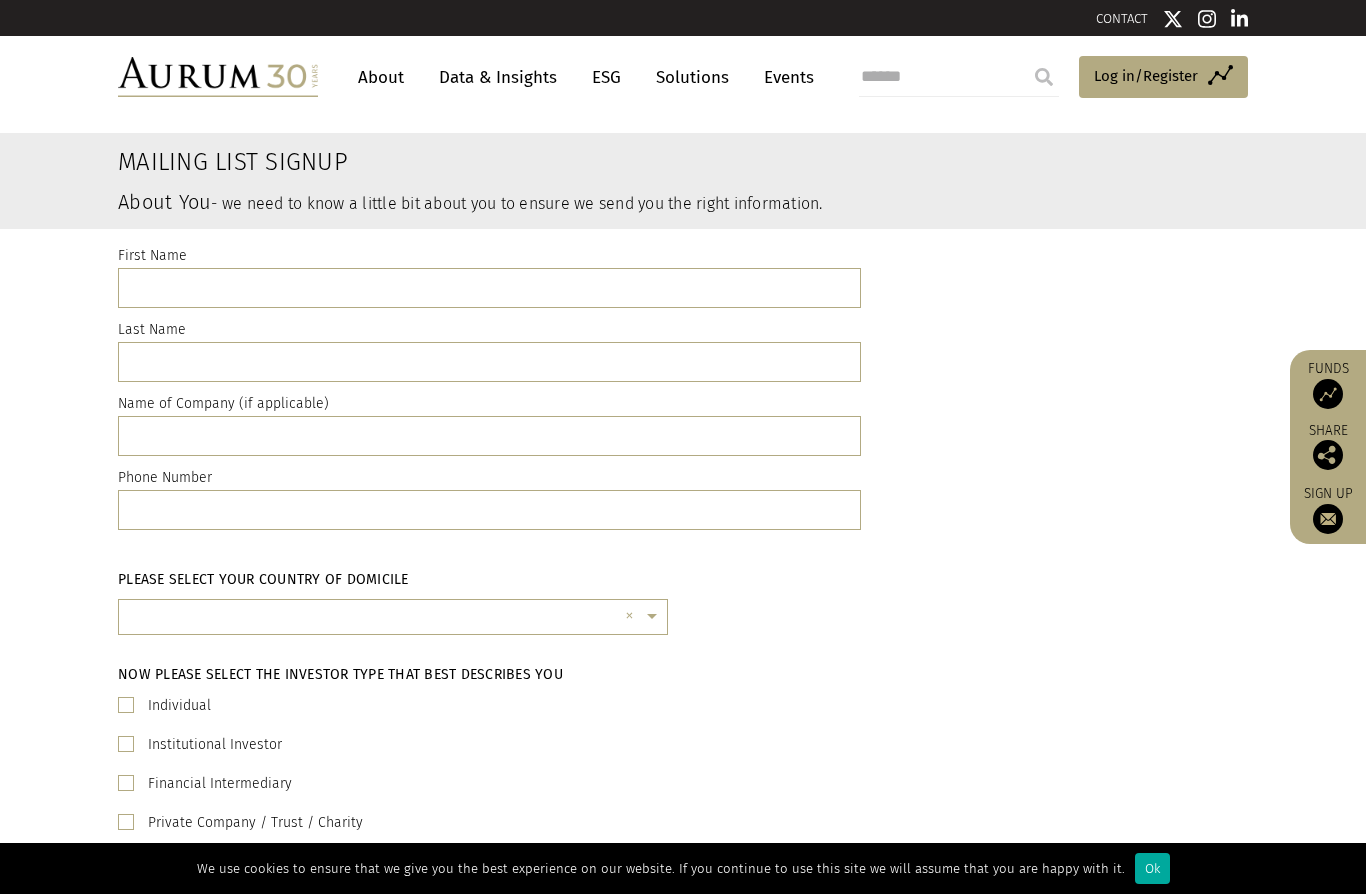 click at bounding box center [489, 288] 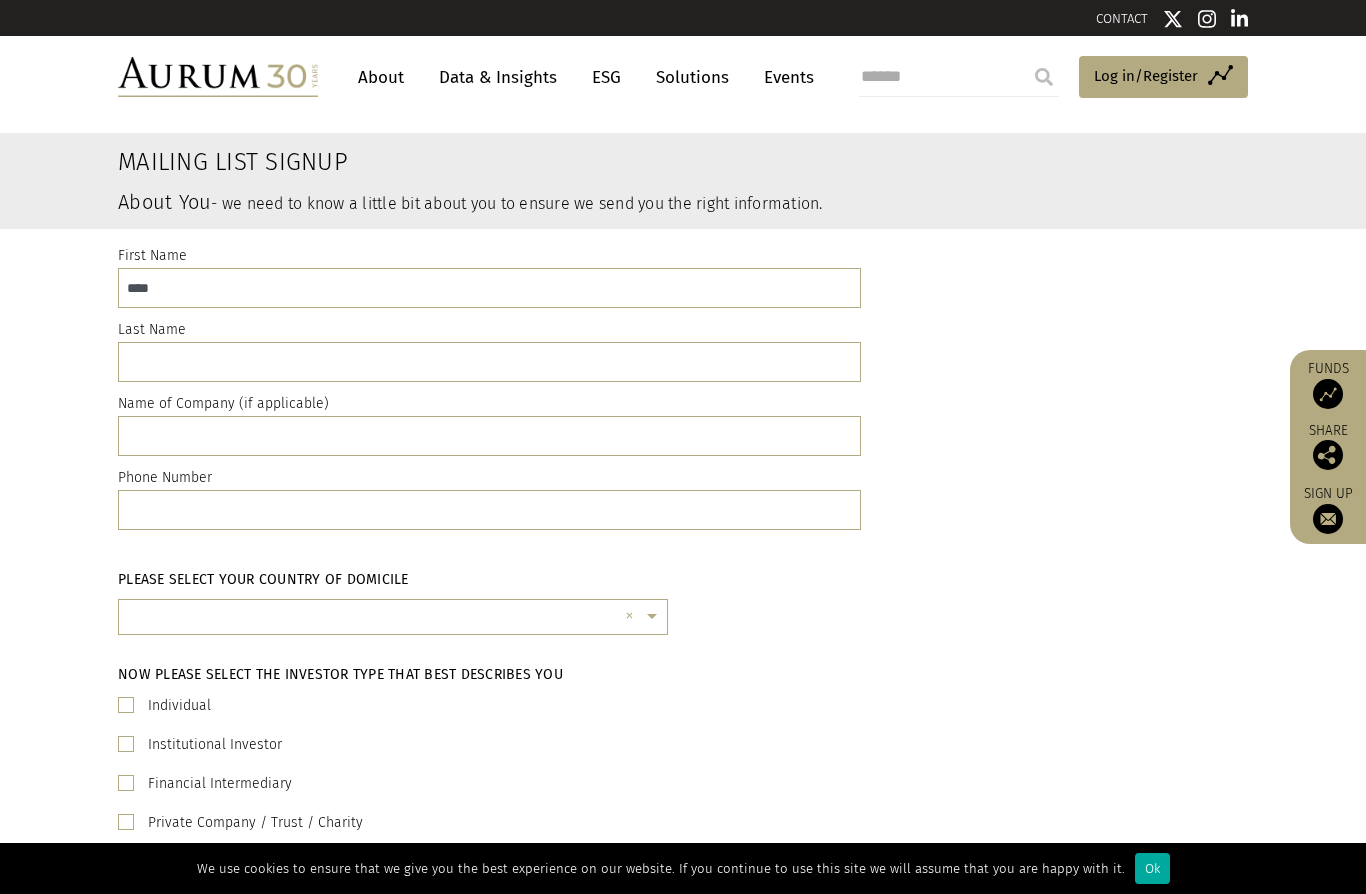 type on "****" 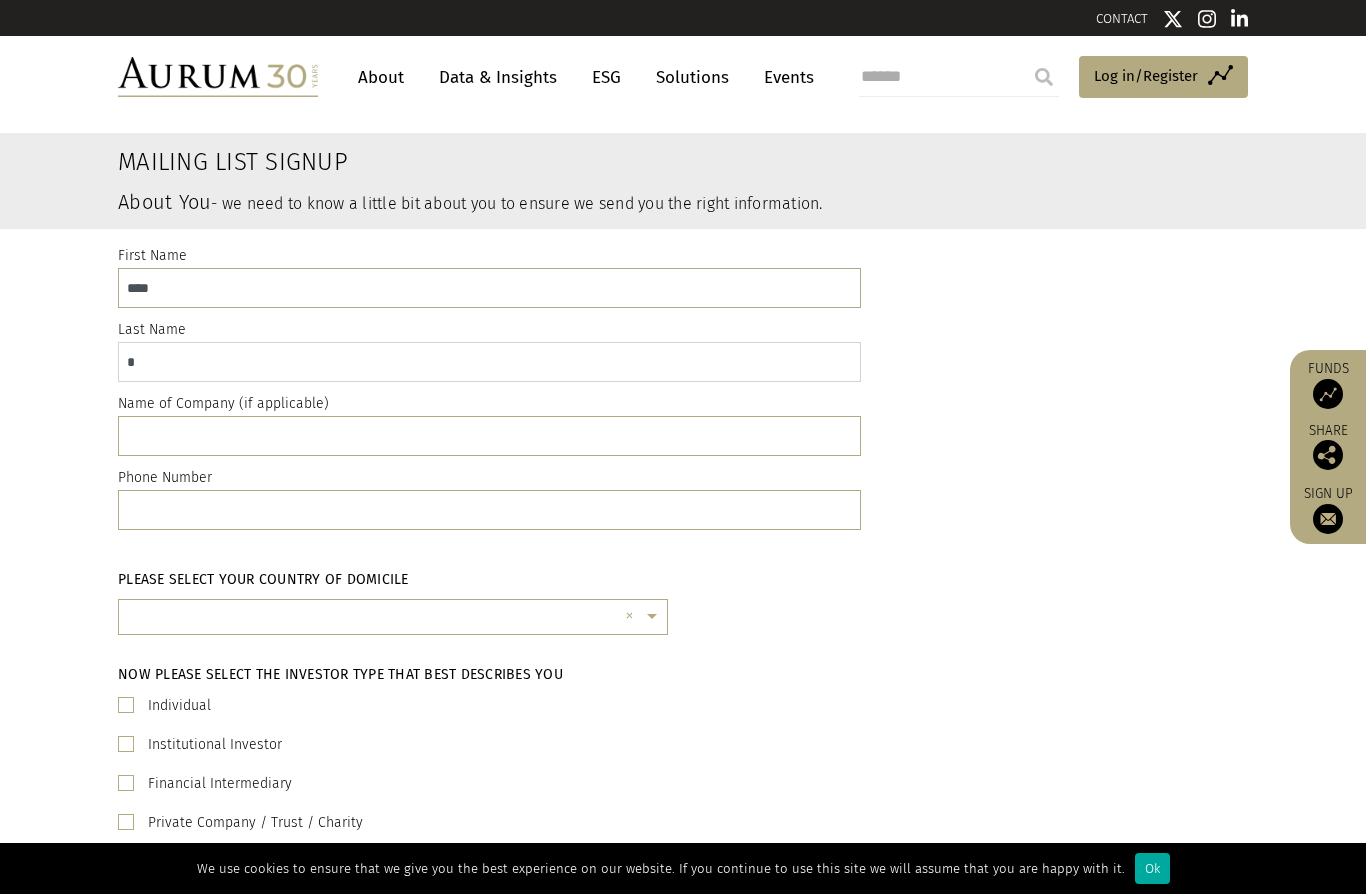 click on "*" at bounding box center (489, 362) 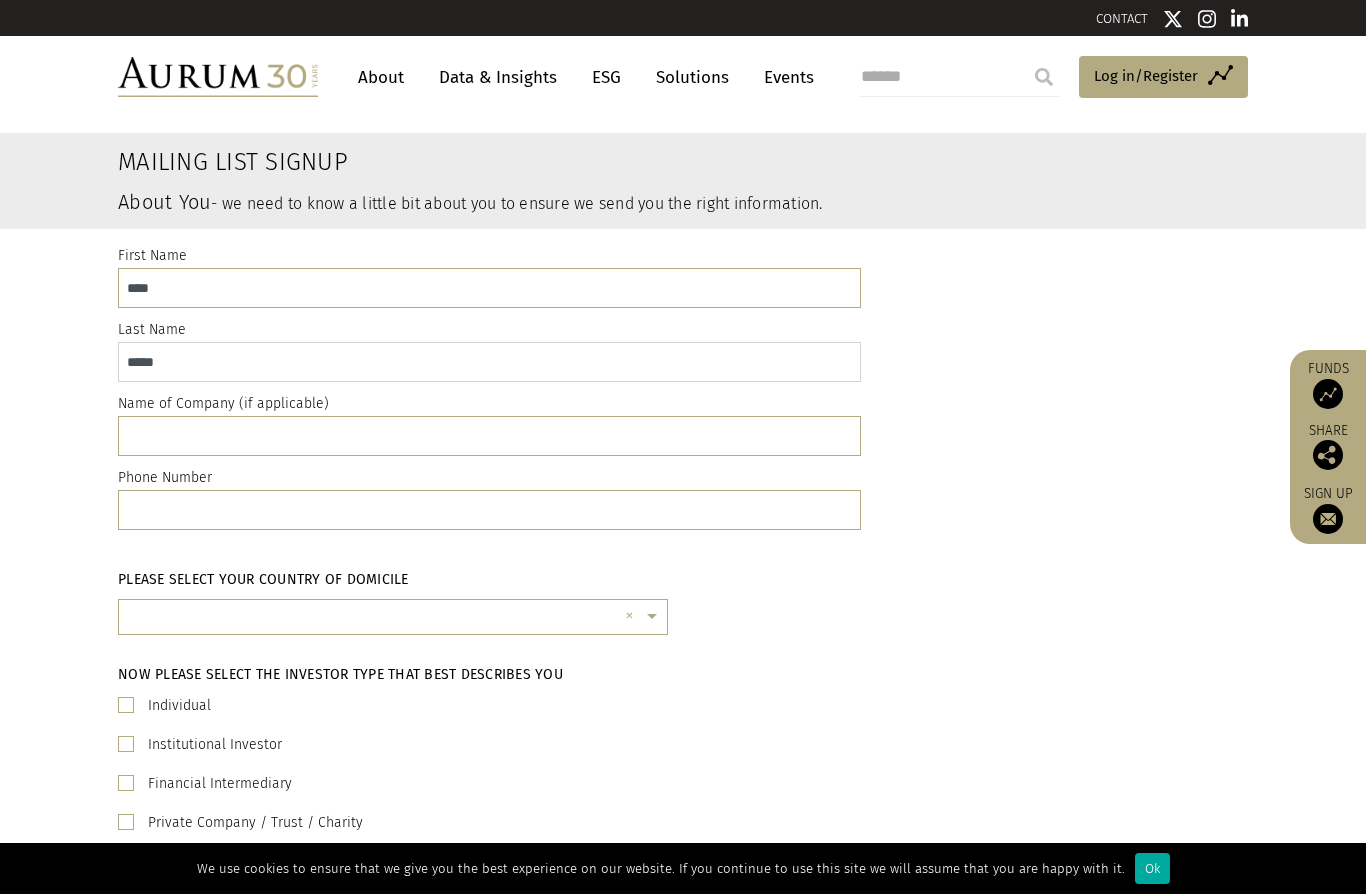 type on "*****" 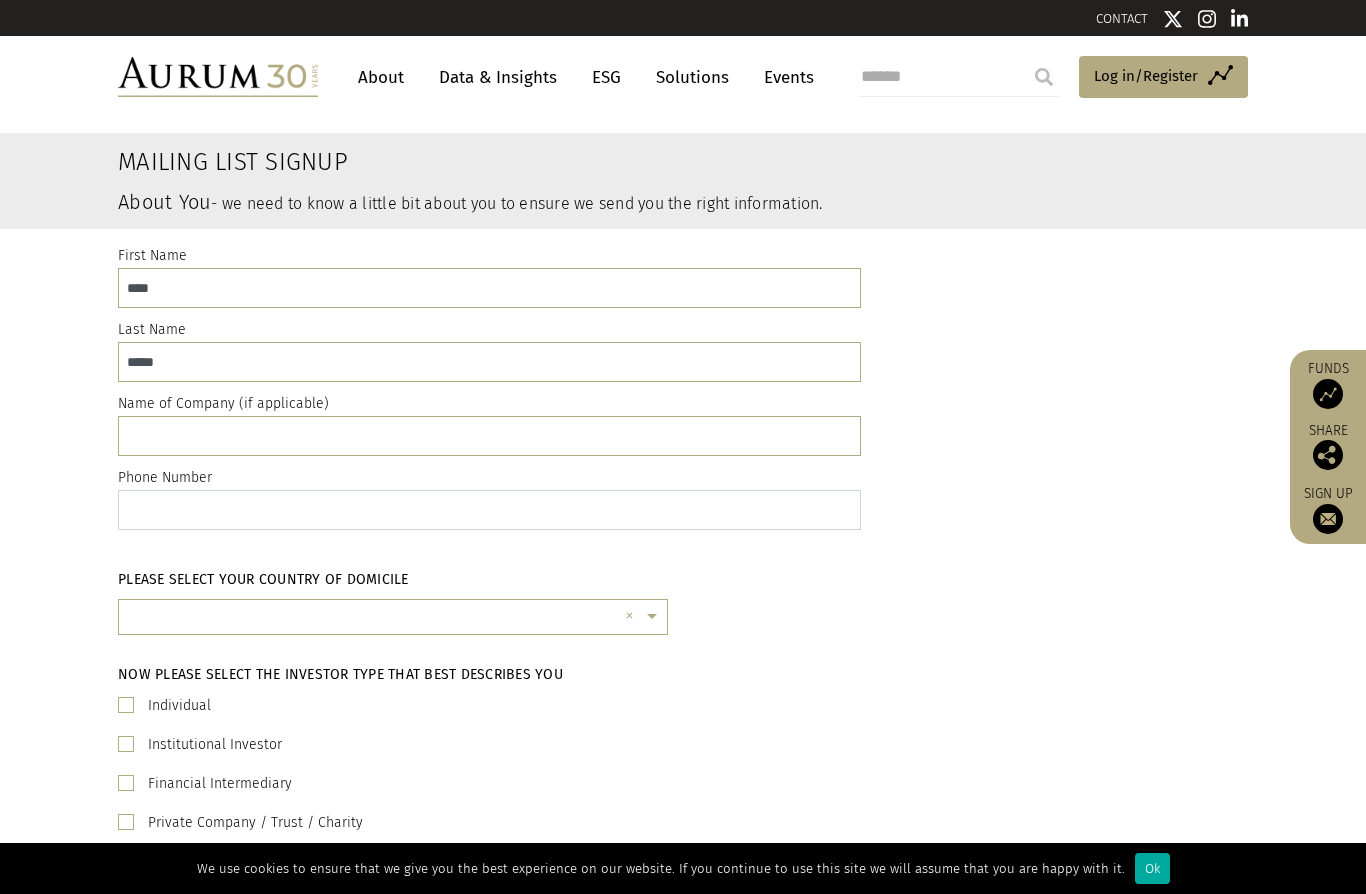 type on "**********" 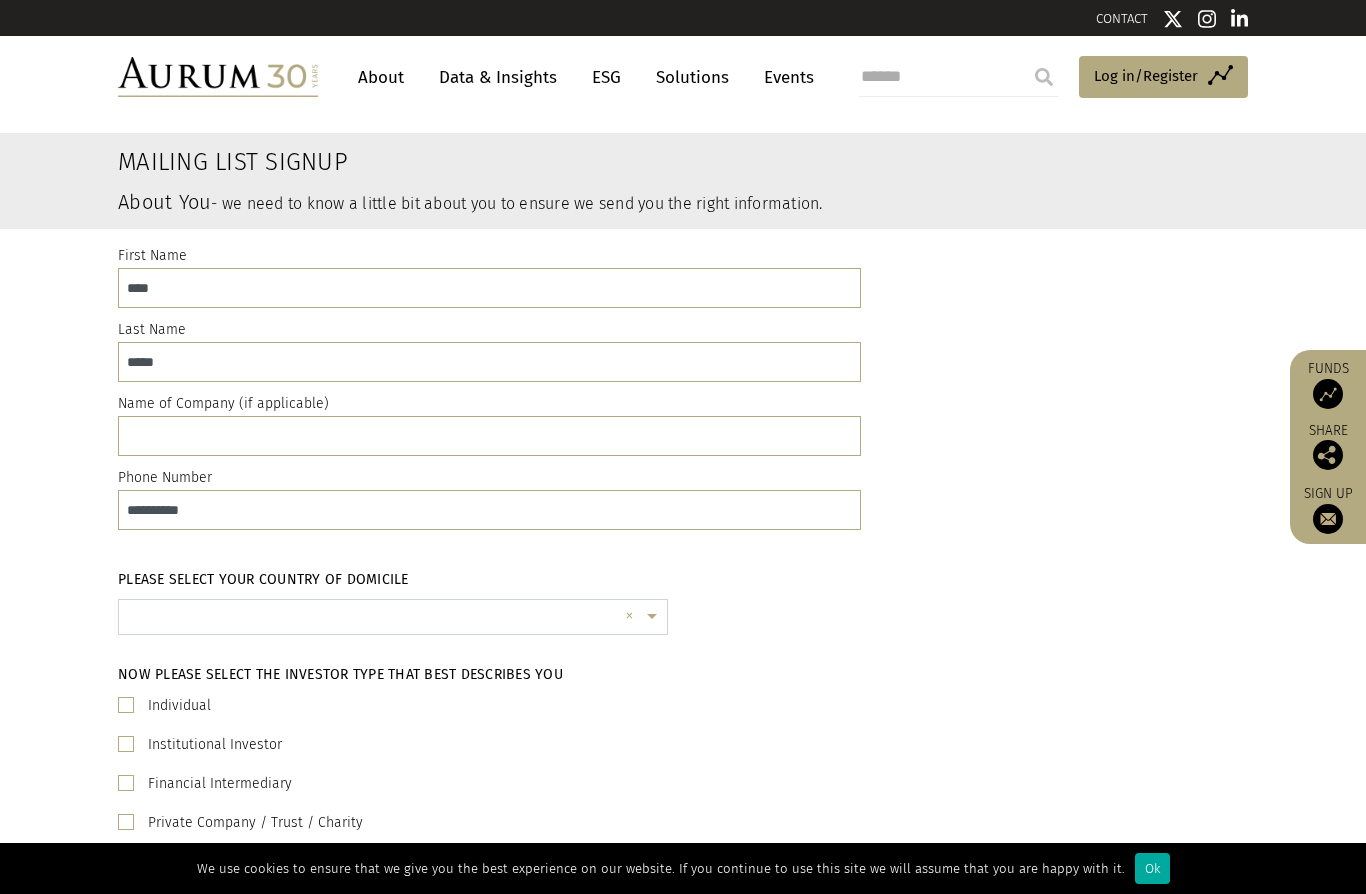 type on "**********" 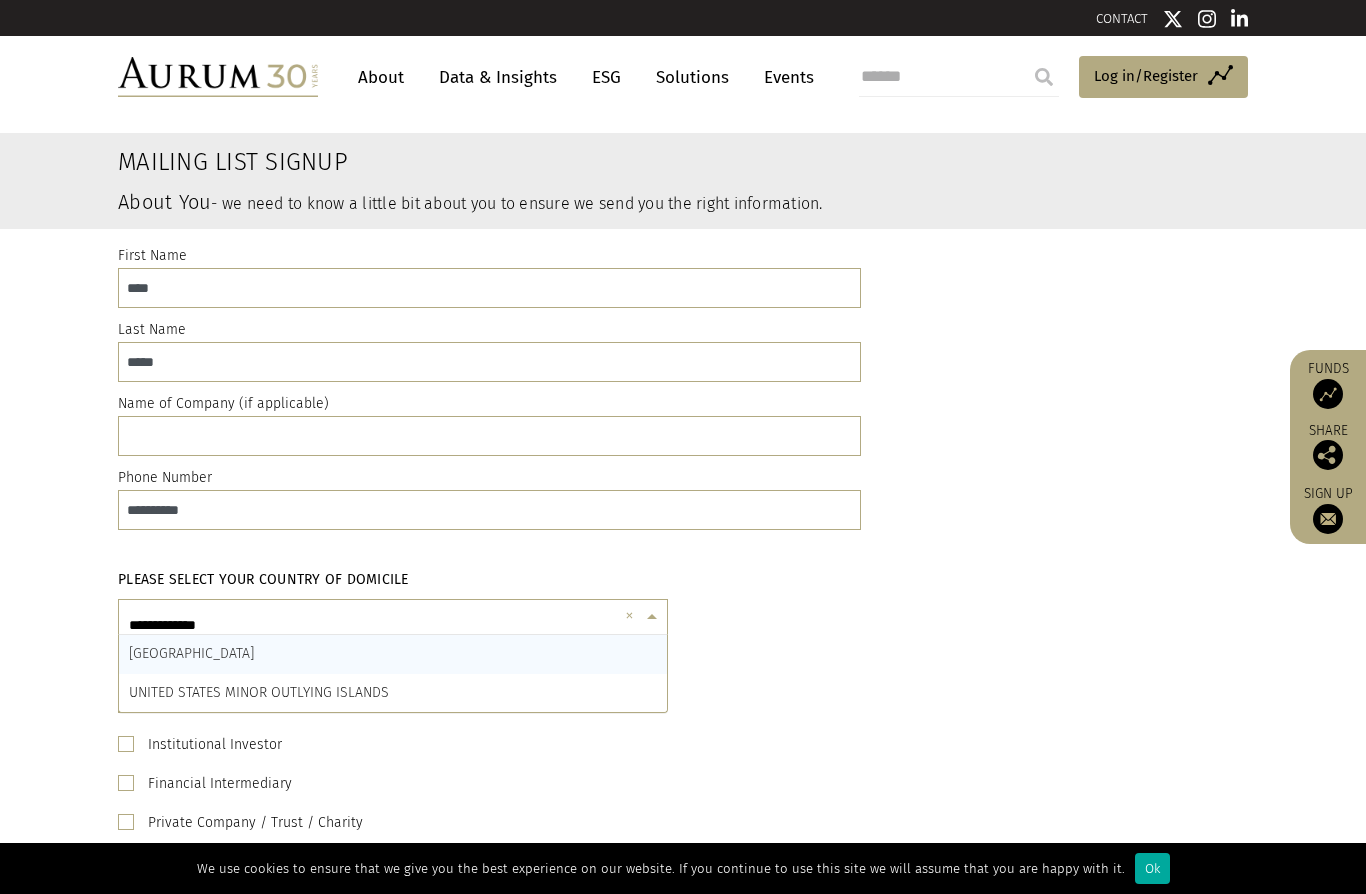 click on "UNITED STATES" at bounding box center (393, 654) 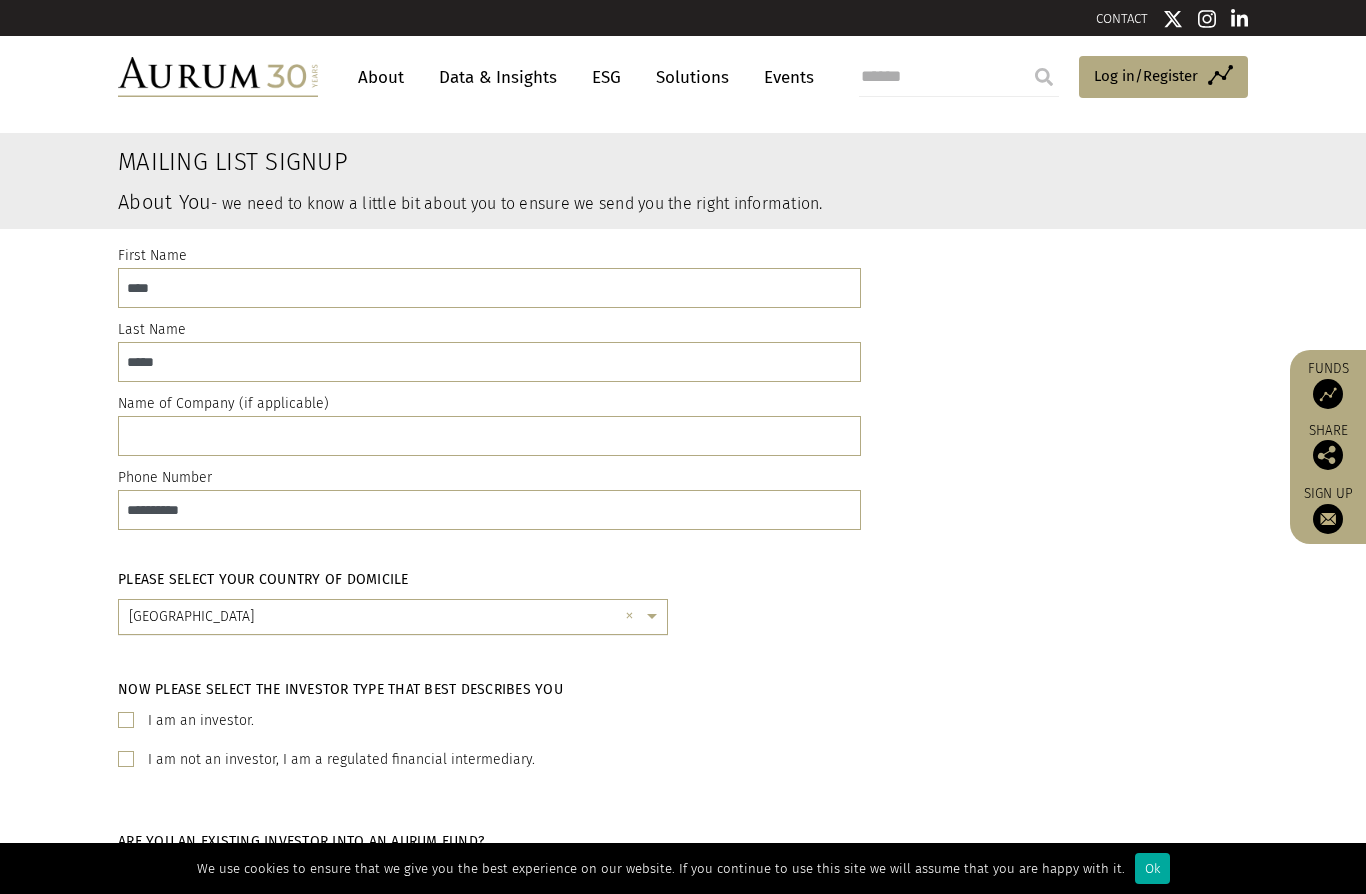 click at bounding box center [373, 625] 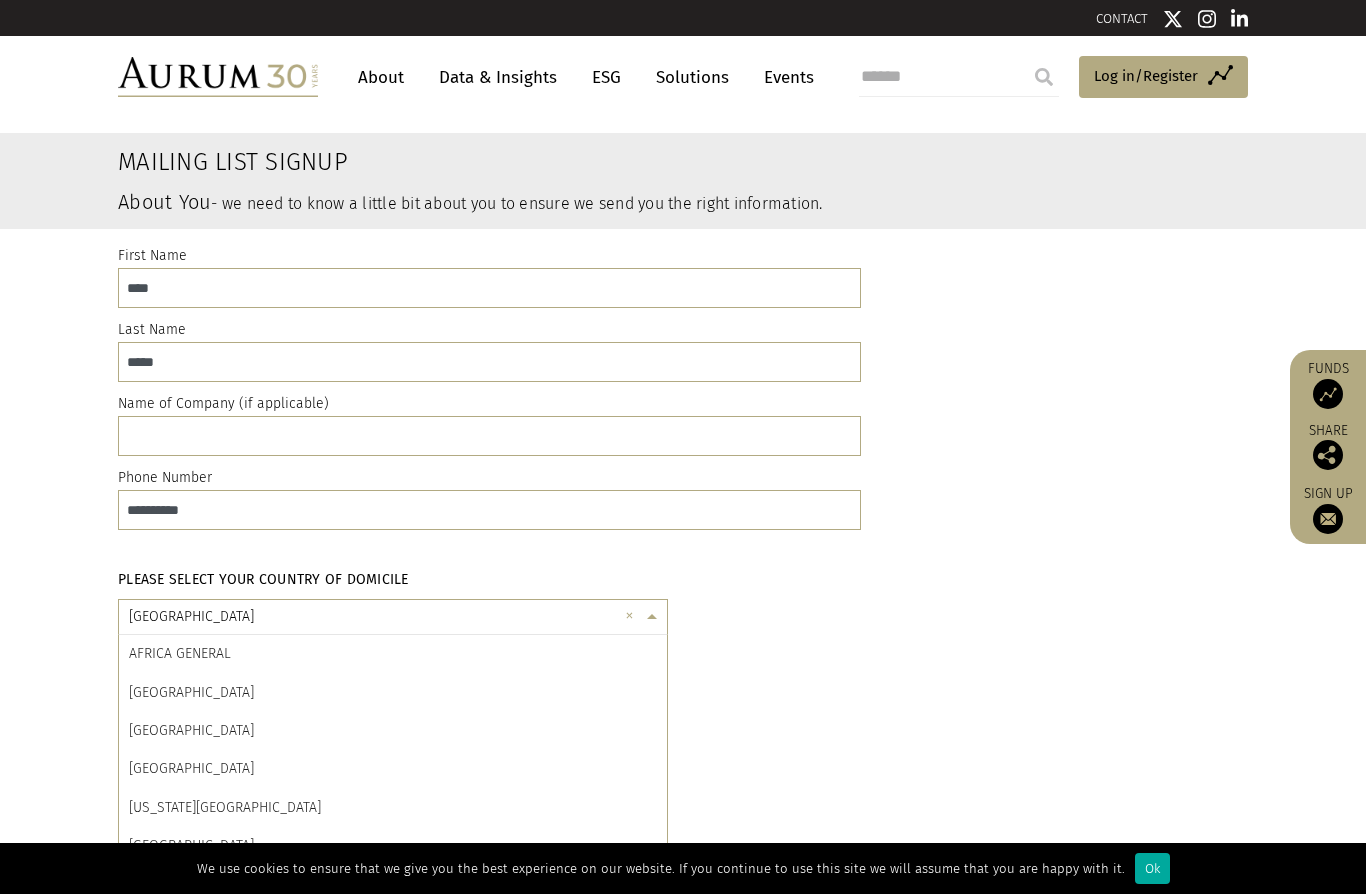 scroll, scrollTop: 9120, scrollLeft: 0, axis: vertical 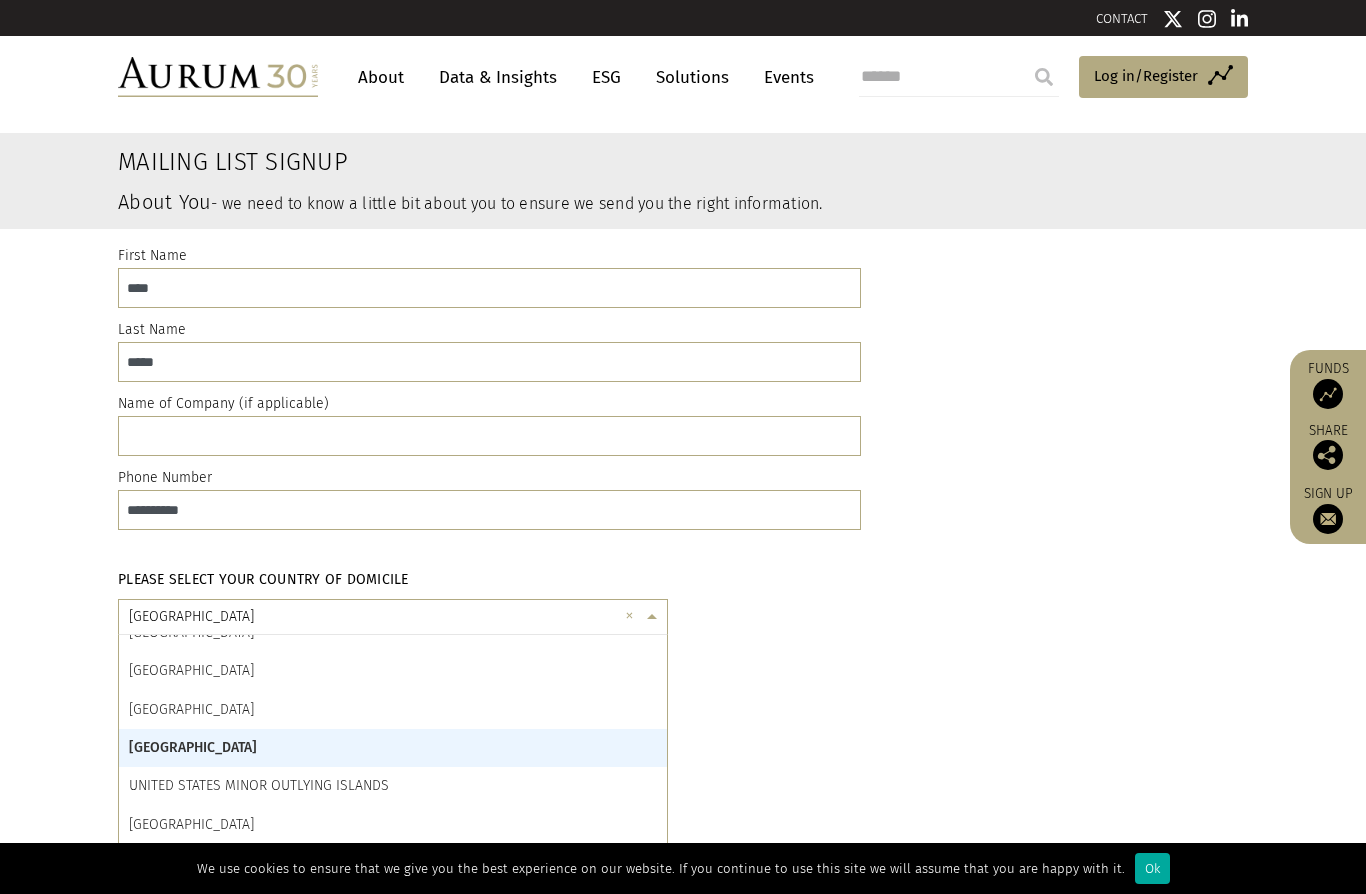 click on "UNITED STATES" at bounding box center [193, 747] 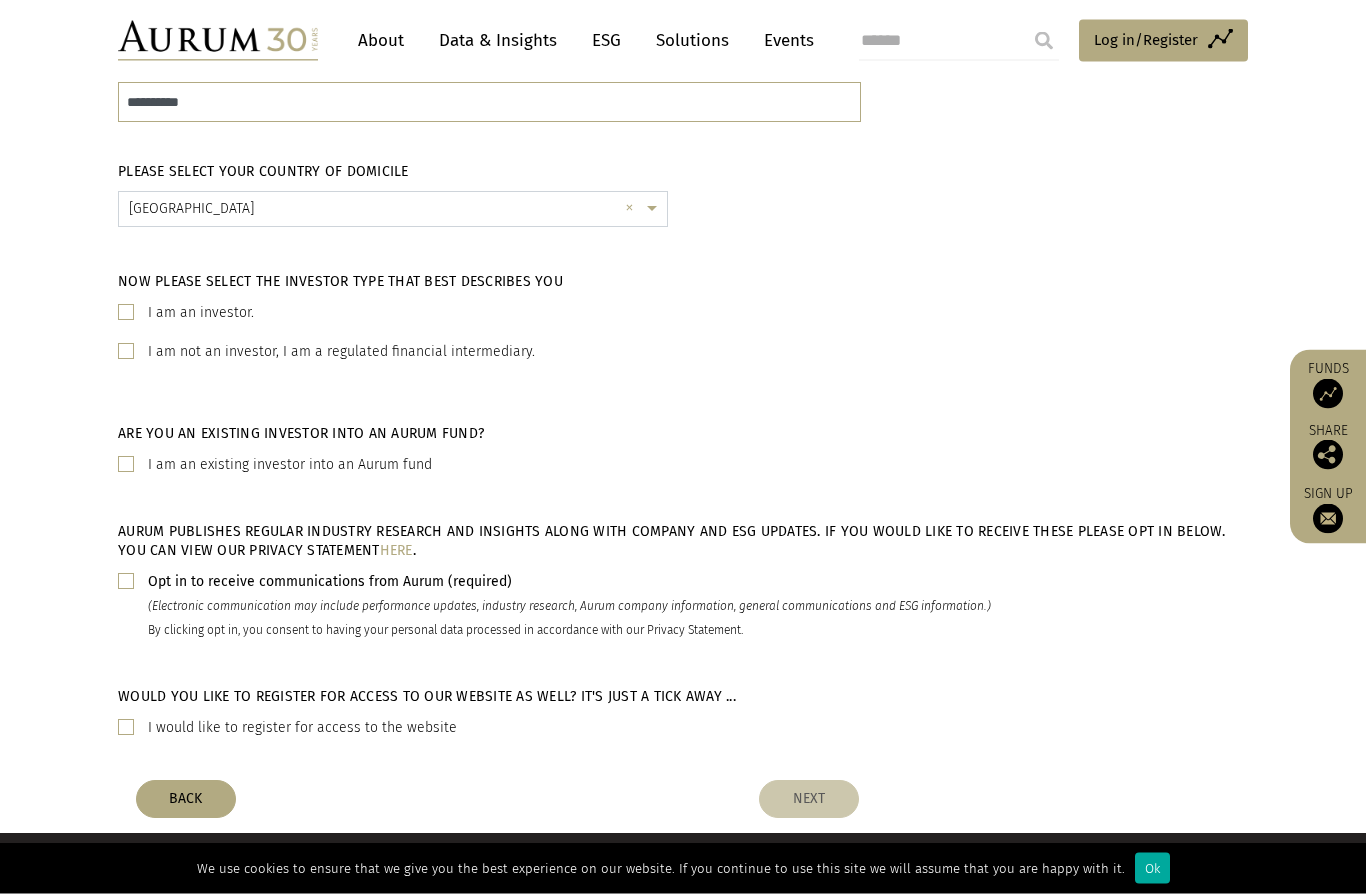 scroll, scrollTop: 408, scrollLeft: 0, axis: vertical 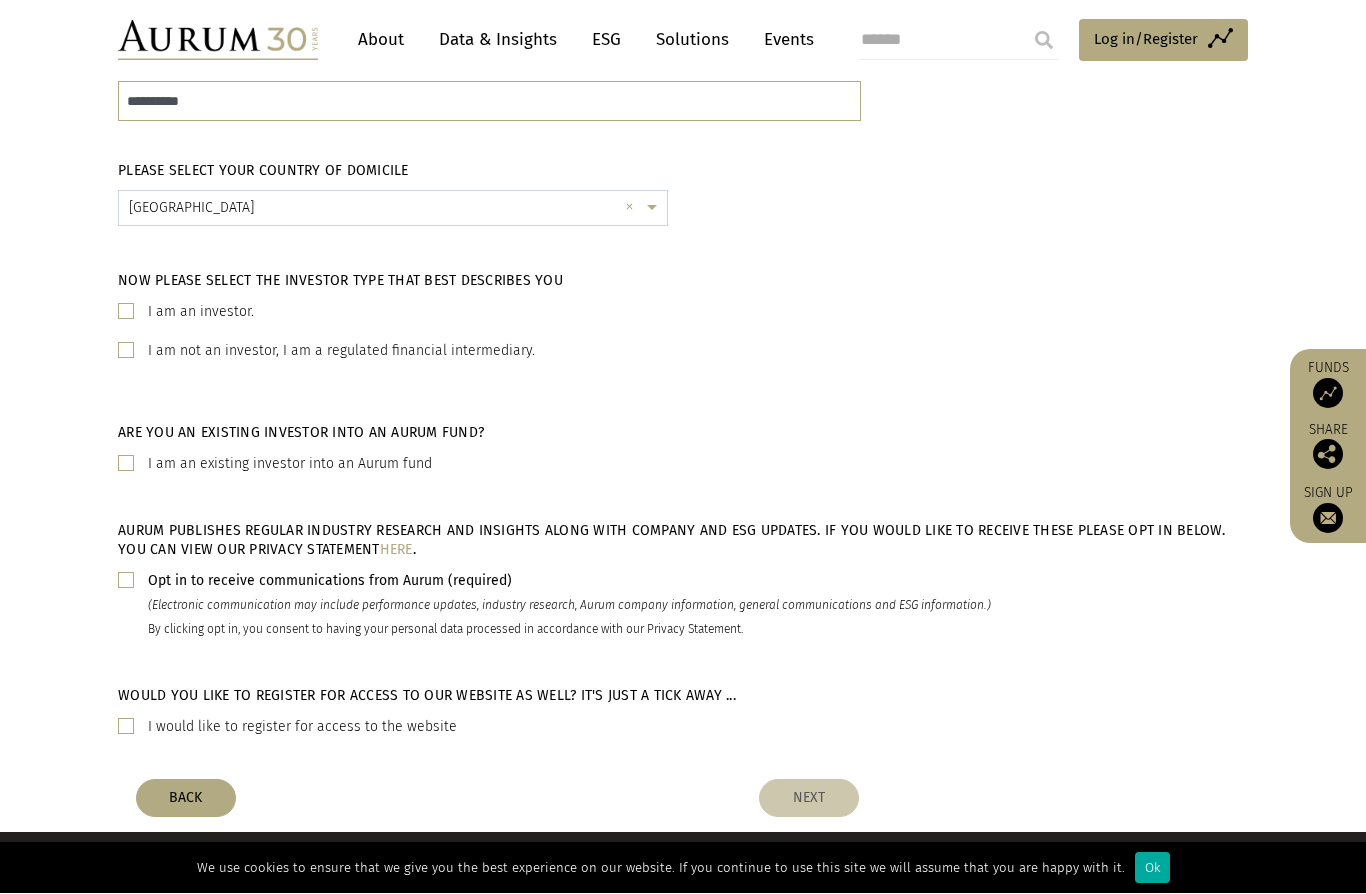 click 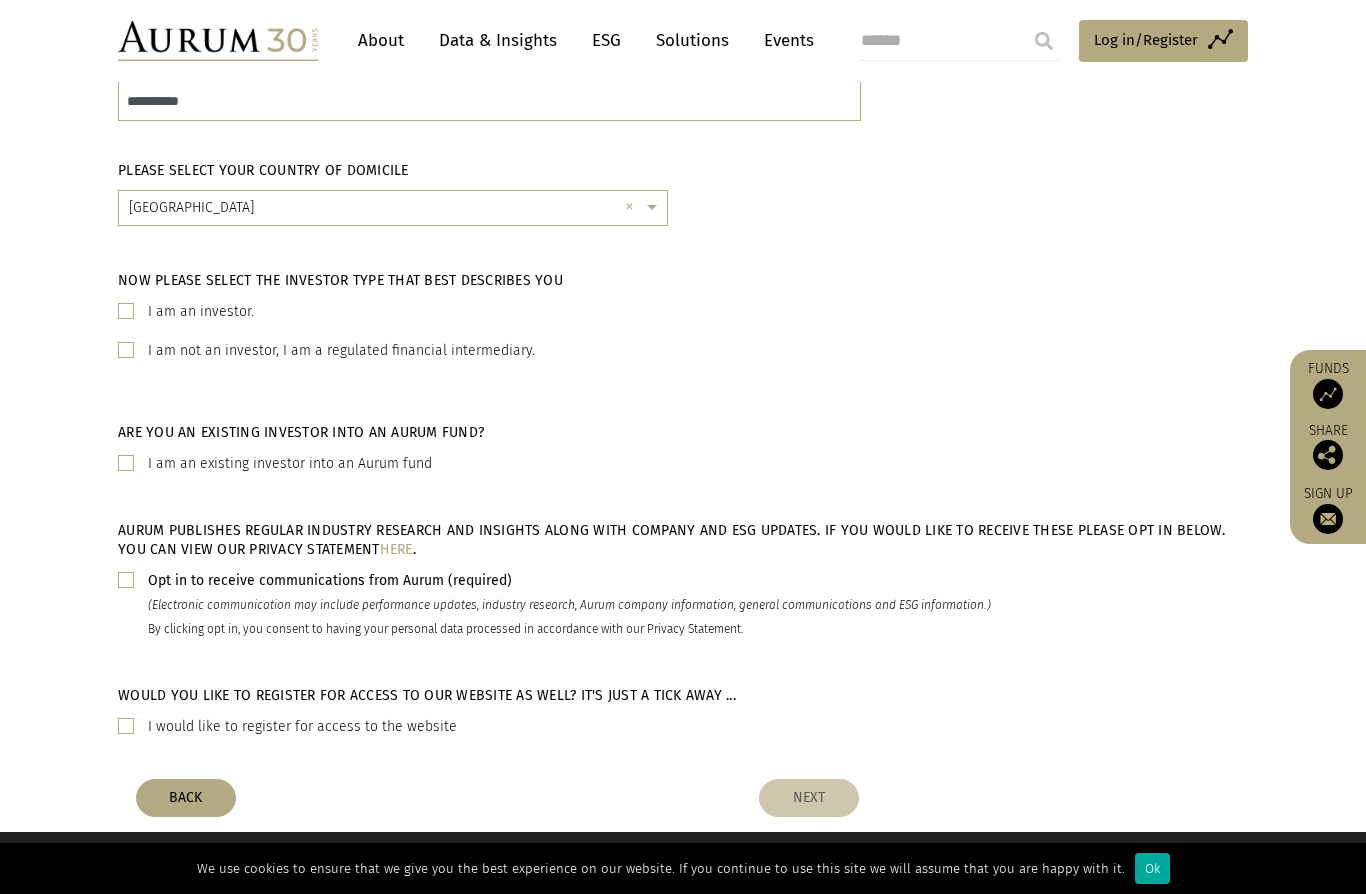click on "Now please select the investor type that best describes you  I am an investor.  I am not an investor, I am a regulated financial intermediary." 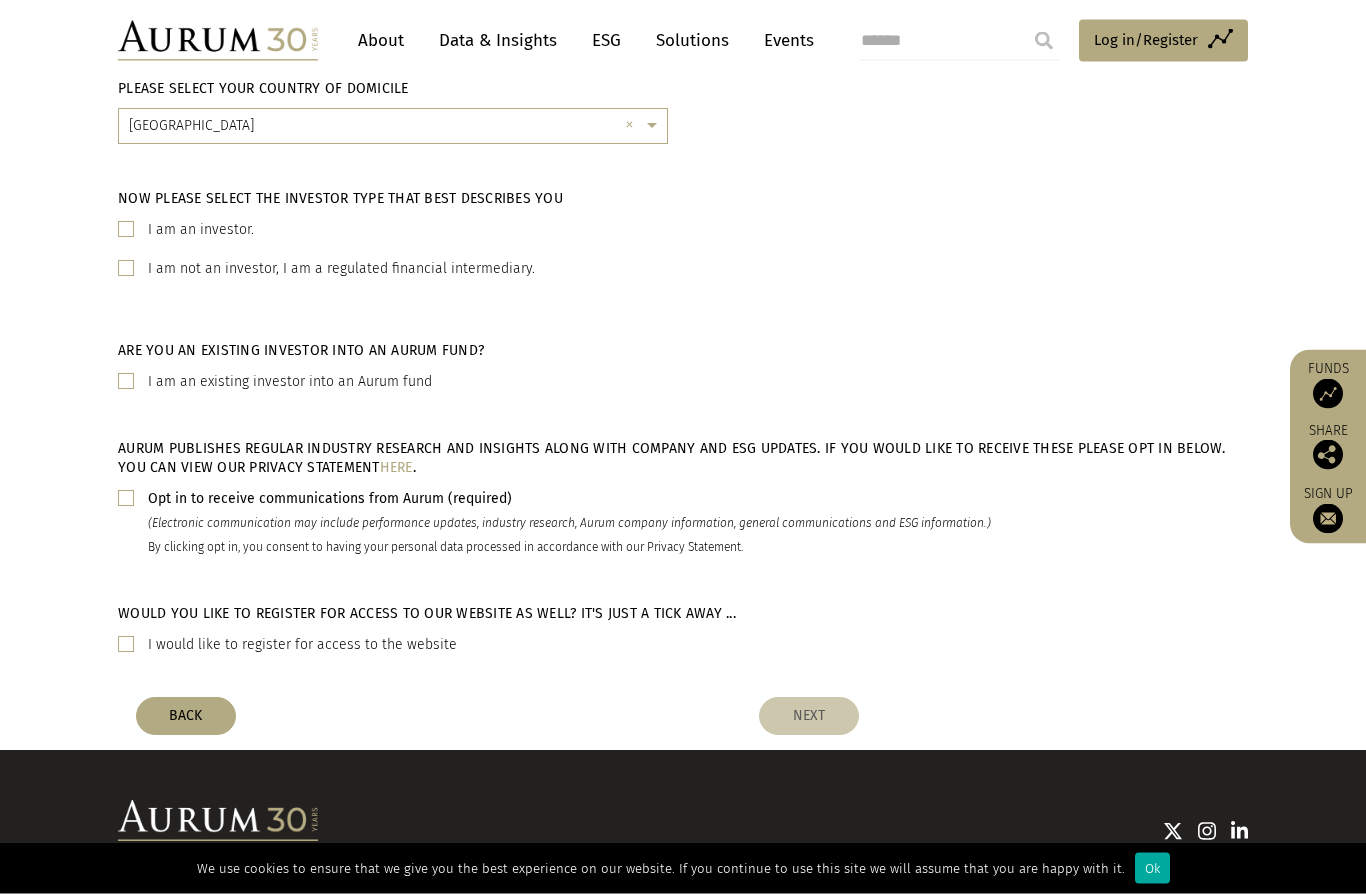 scroll, scrollTop: 511, scrollLeft: 0, axis: vertical 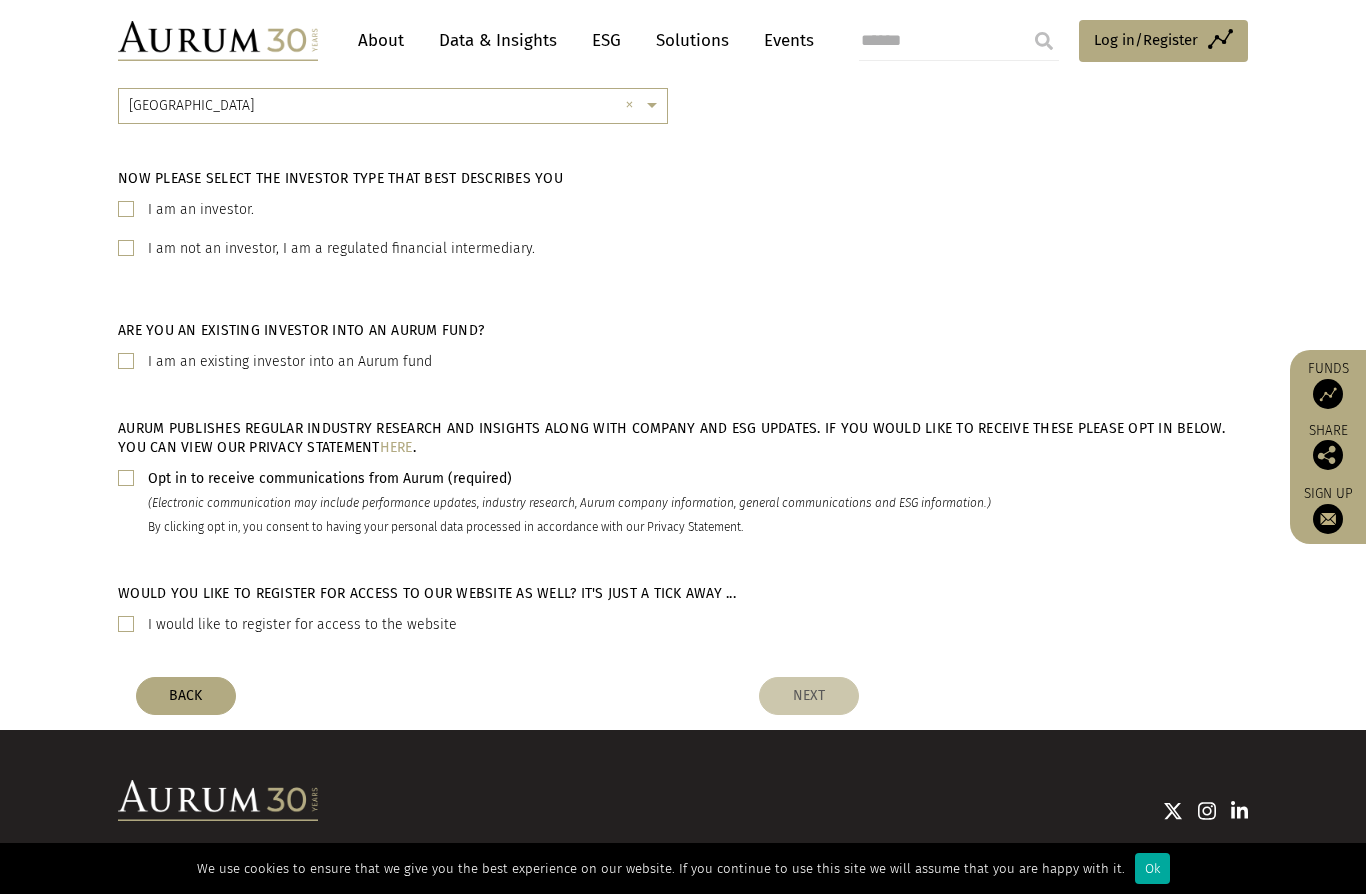 click 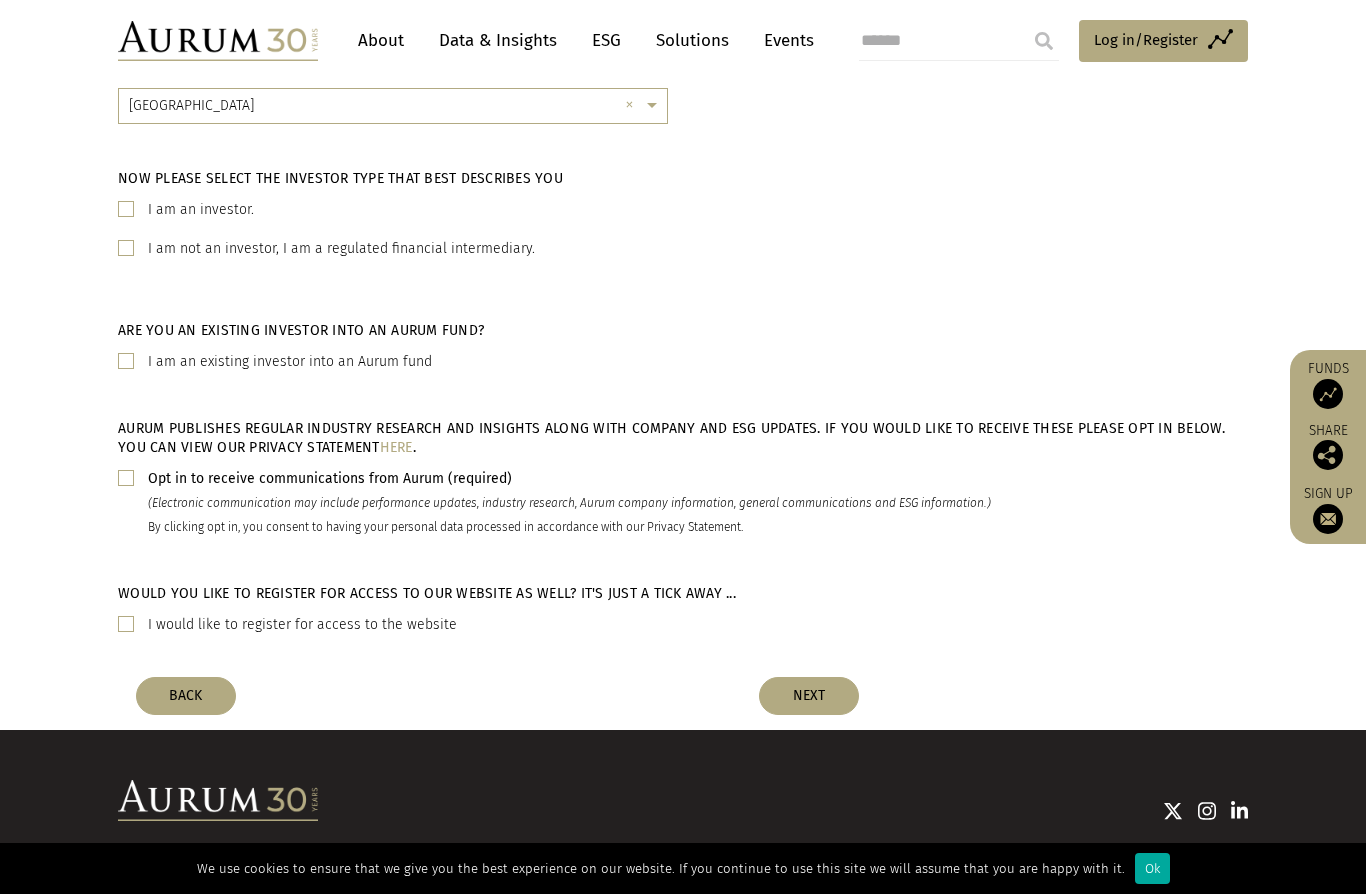 click 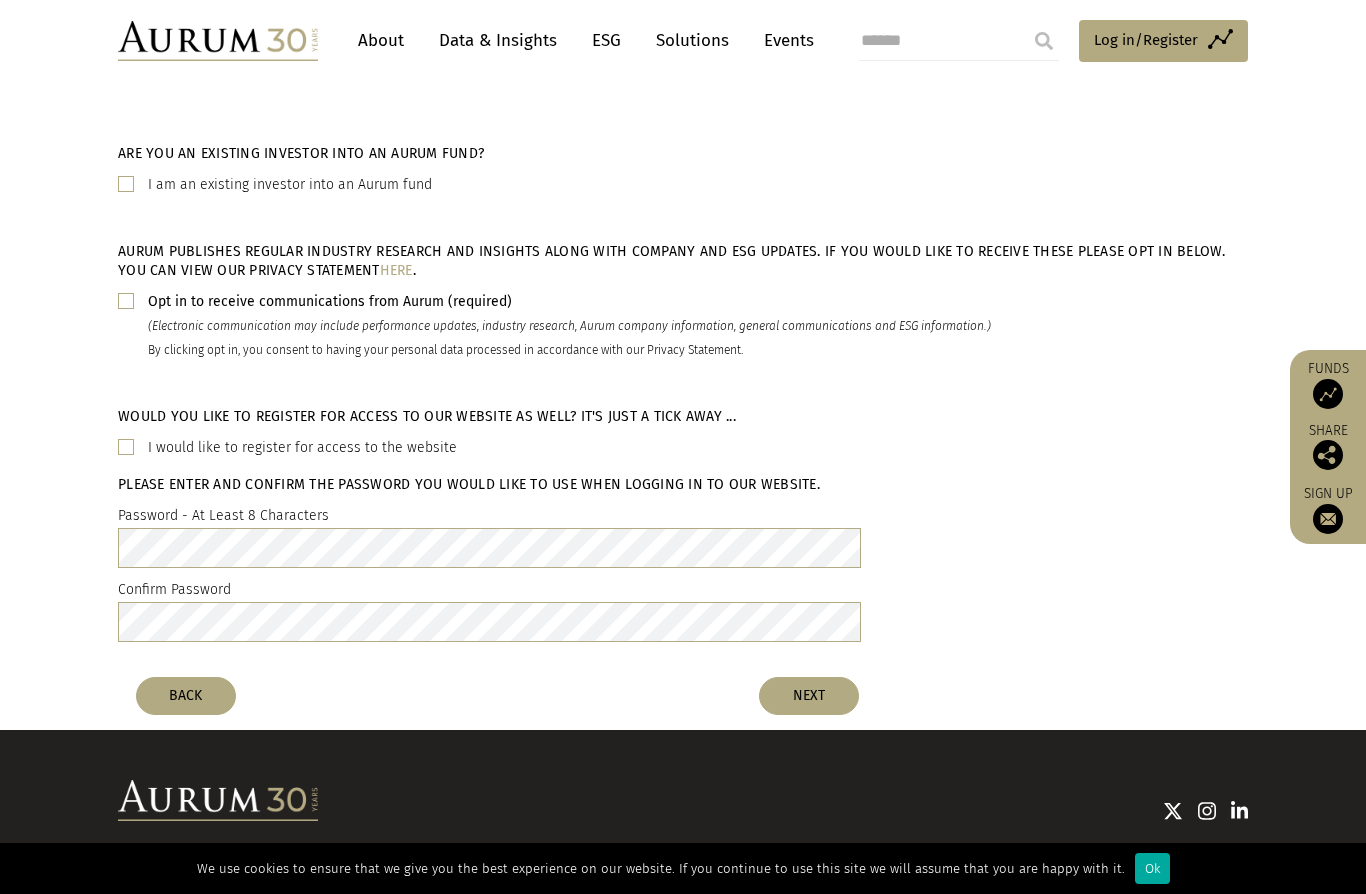scroll, scrollTop: 685, scrollLeft: 0, axis: vertical 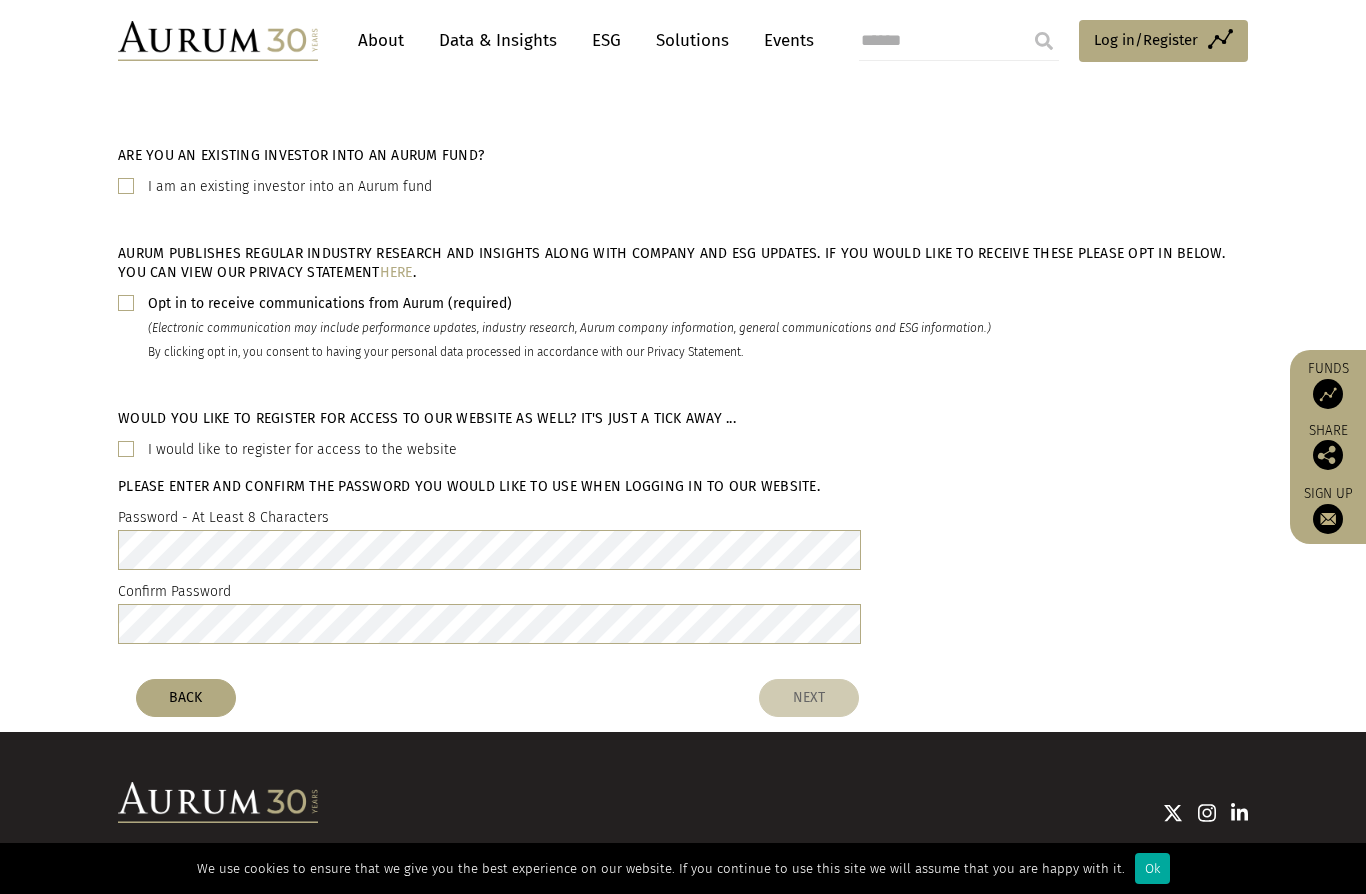 click on "NEXT" at bounding box center [809, 698] 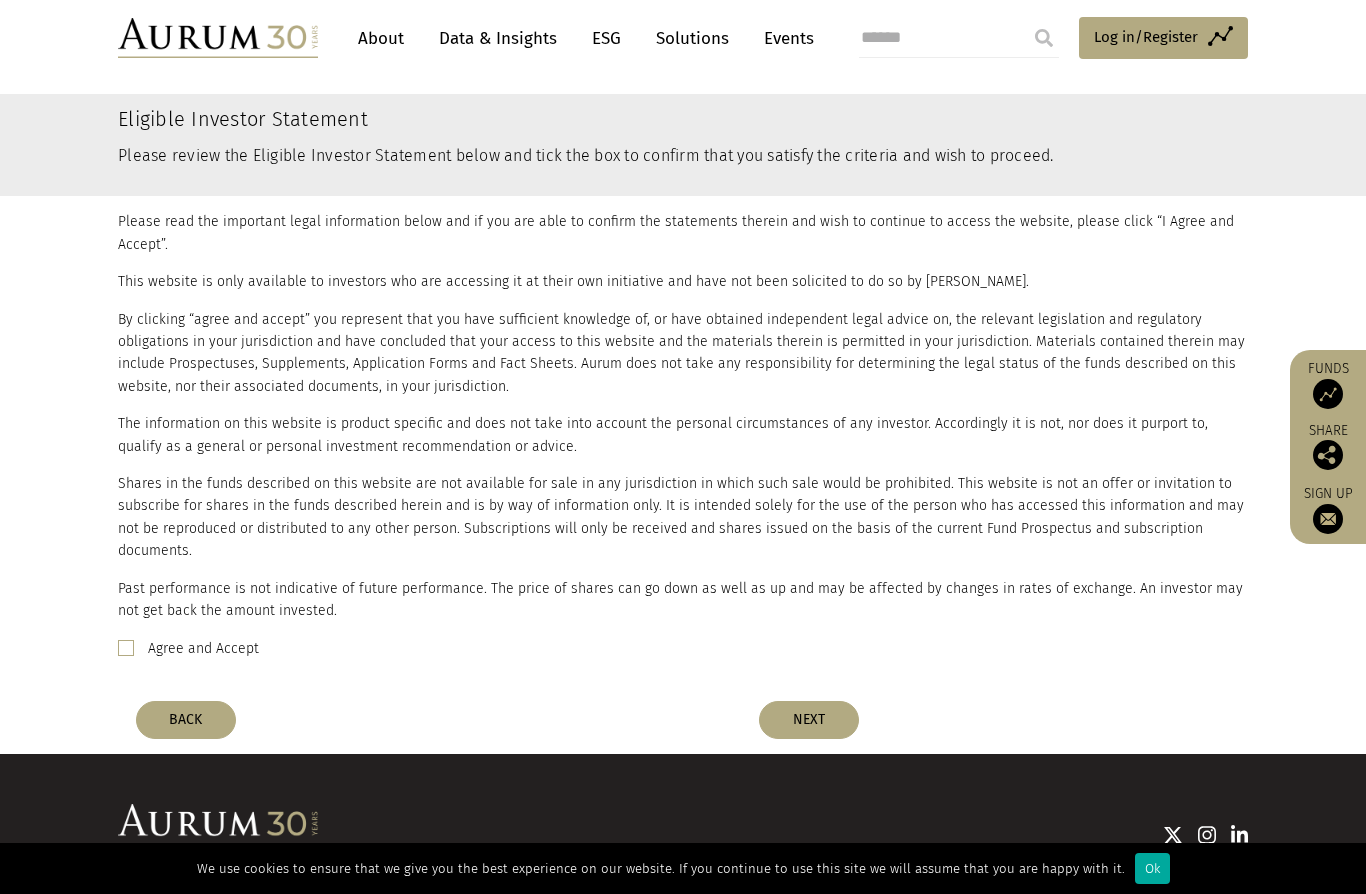 scroll, scrollTop: 31, scrollLeft: 0, axis: vertical 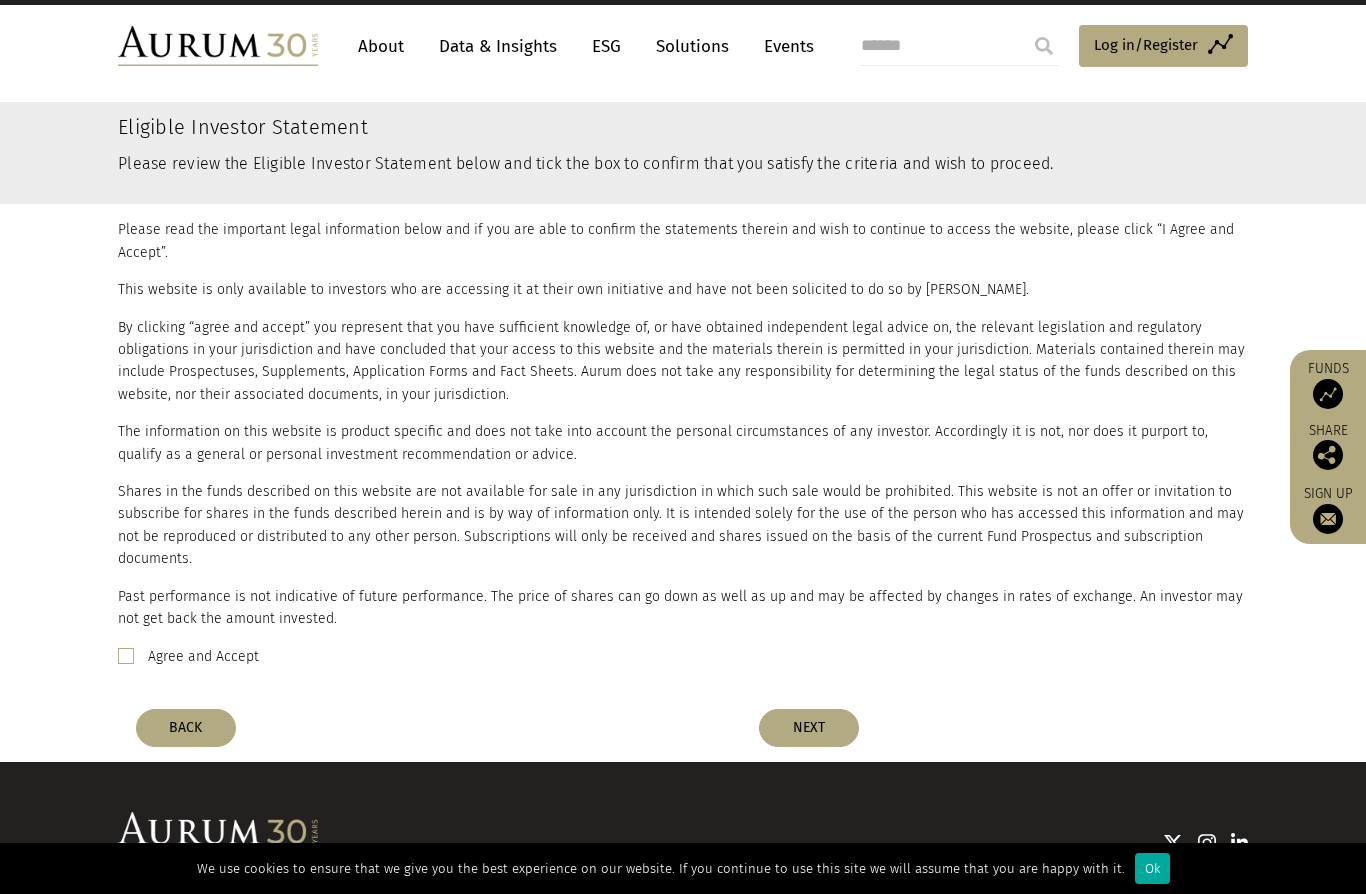 click at bounding box center [126, 656] 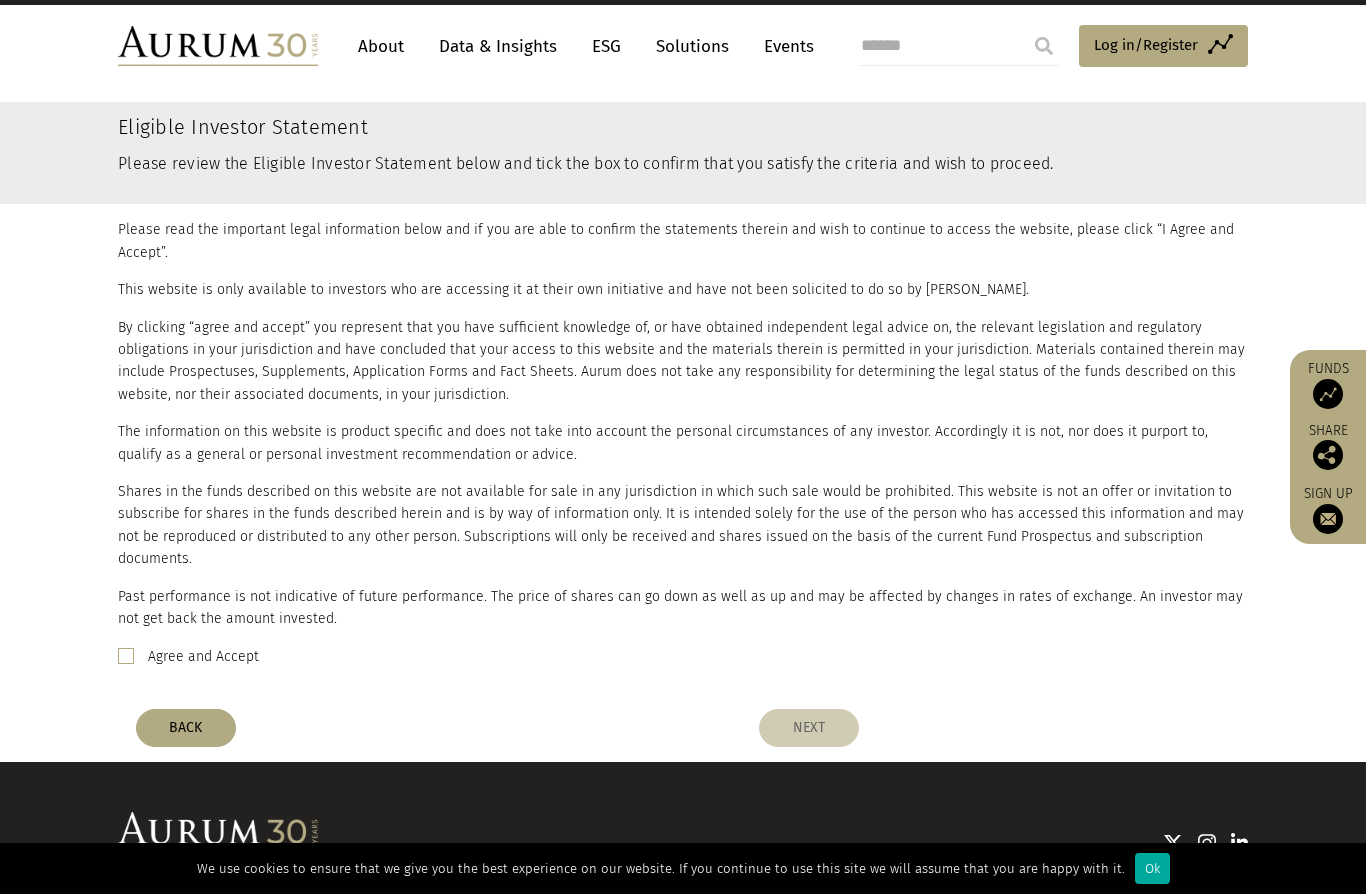 click on "NEXT" at bounding box center (809, 728) 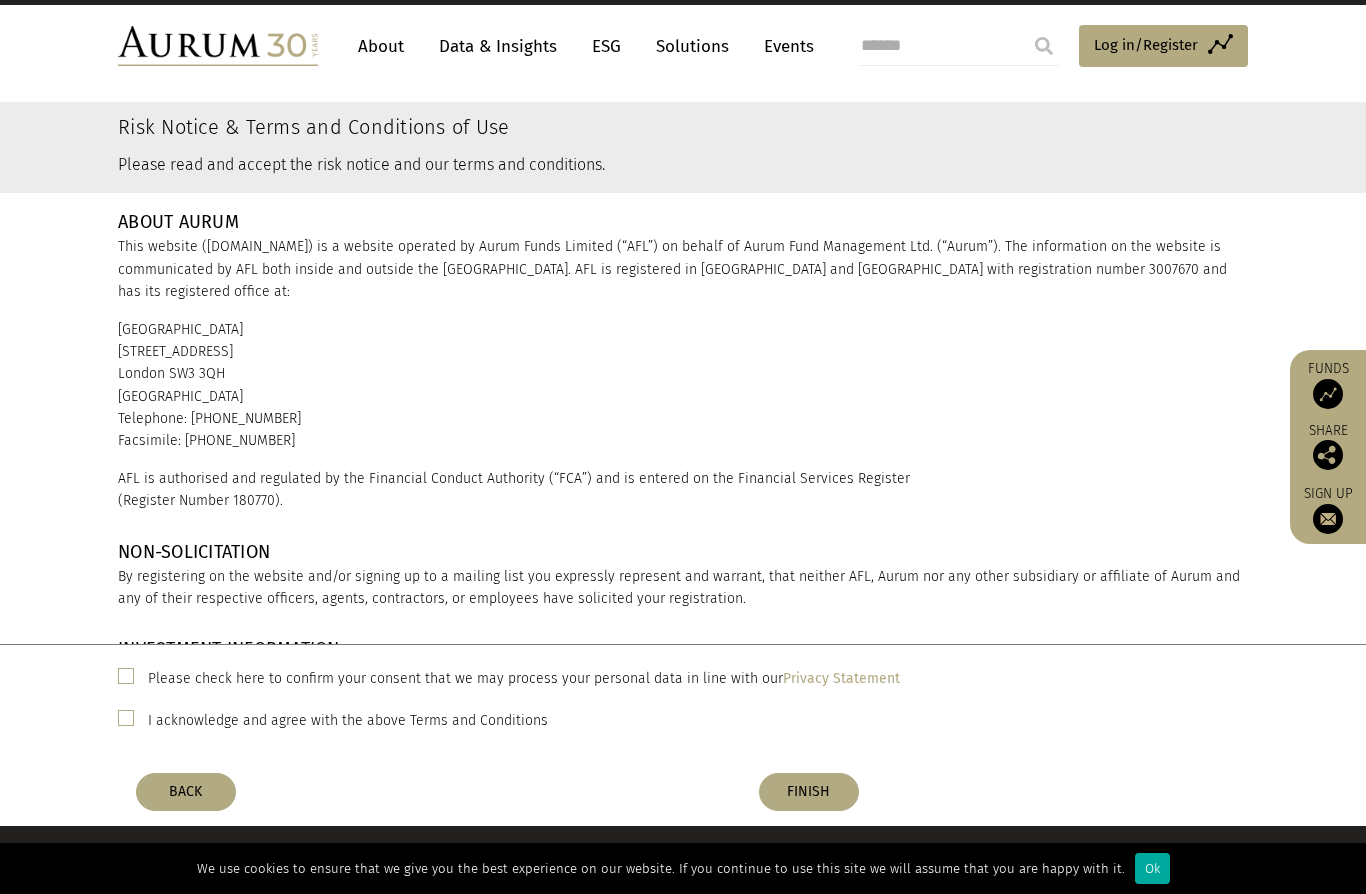 scroll, scrollTop: 0, scrollLeft: 0, axis: both 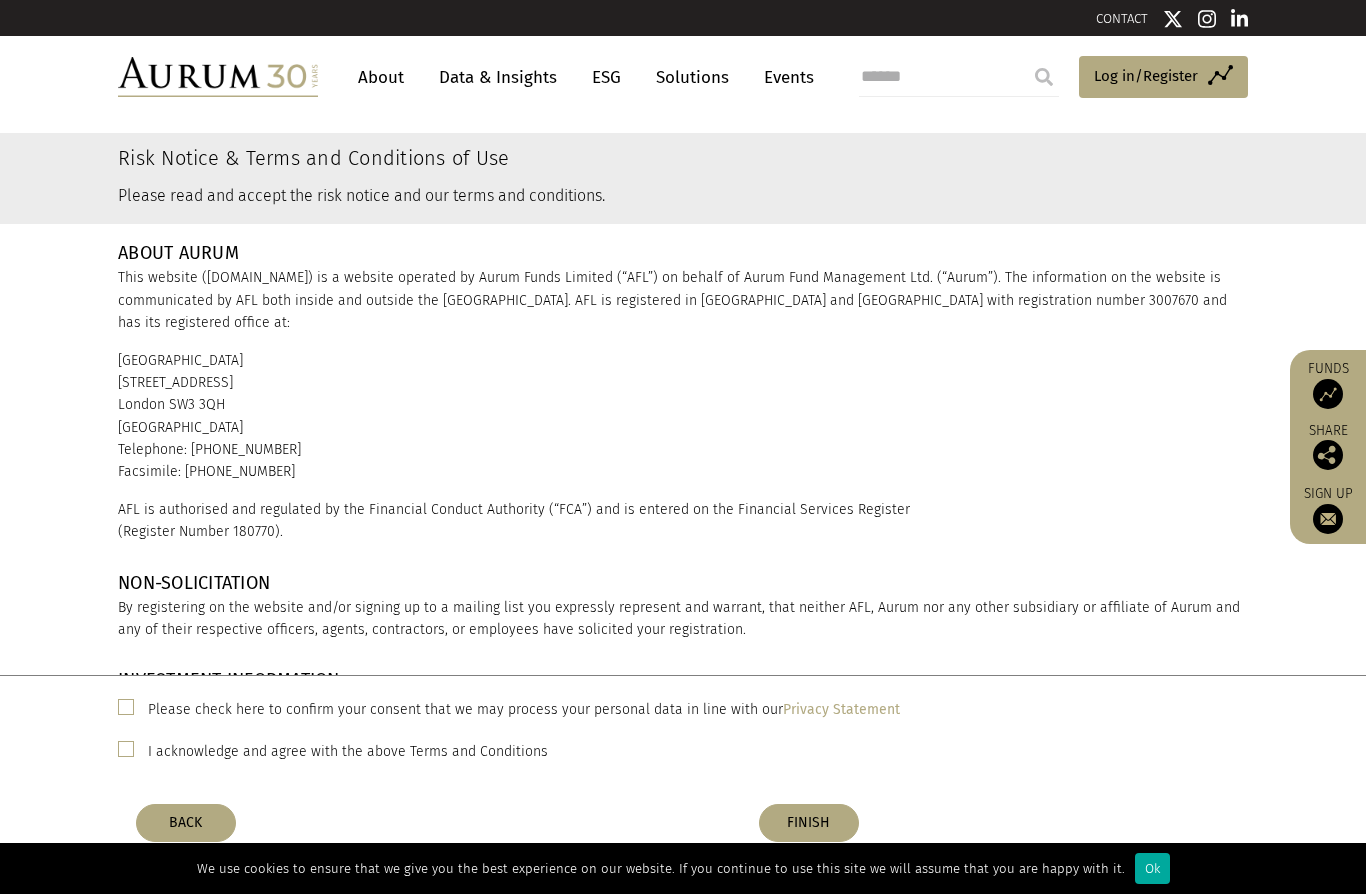 click at bounding box center (126, 707) 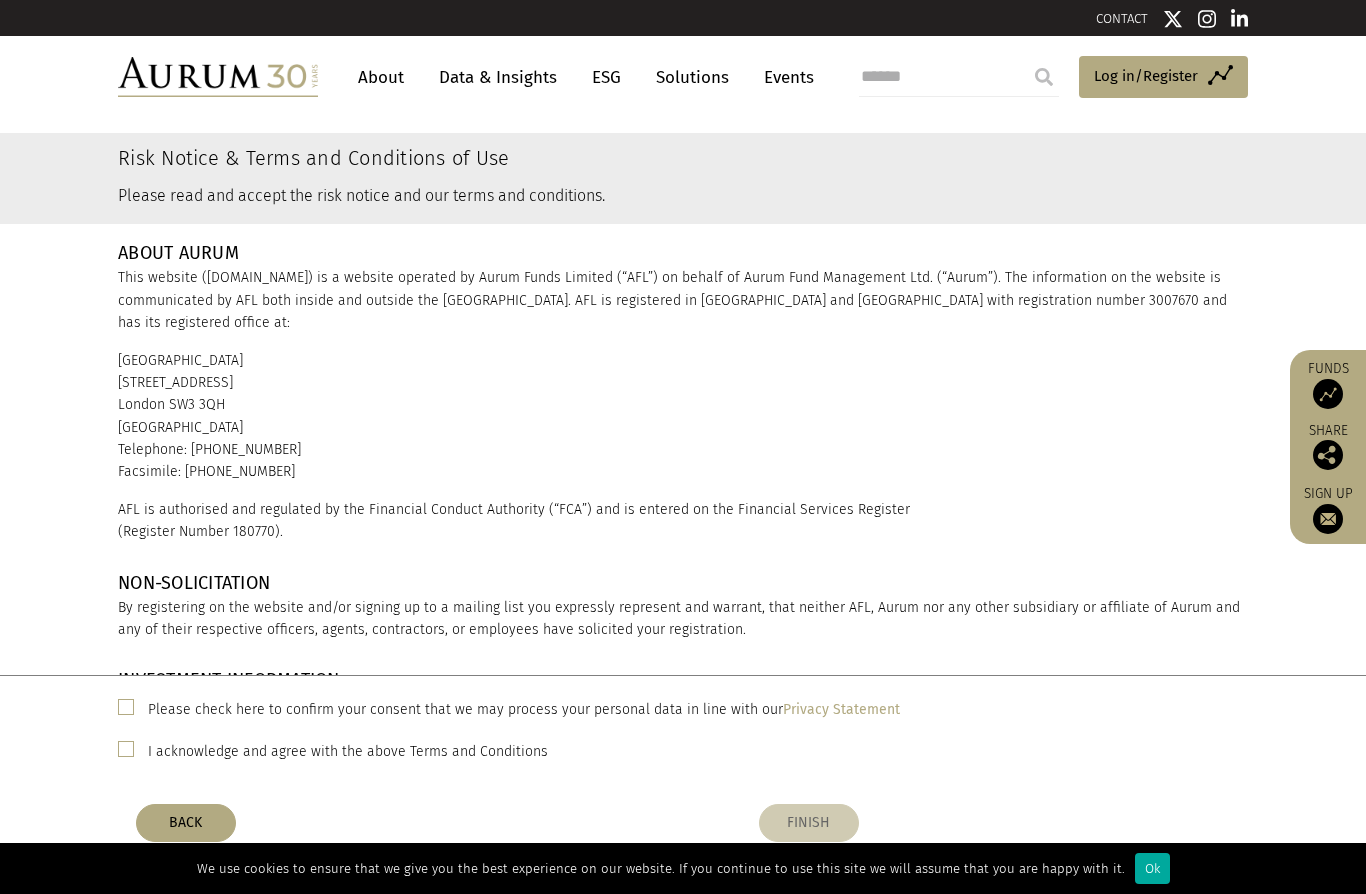 click on "FINISH" at bounding box center [809, 823] 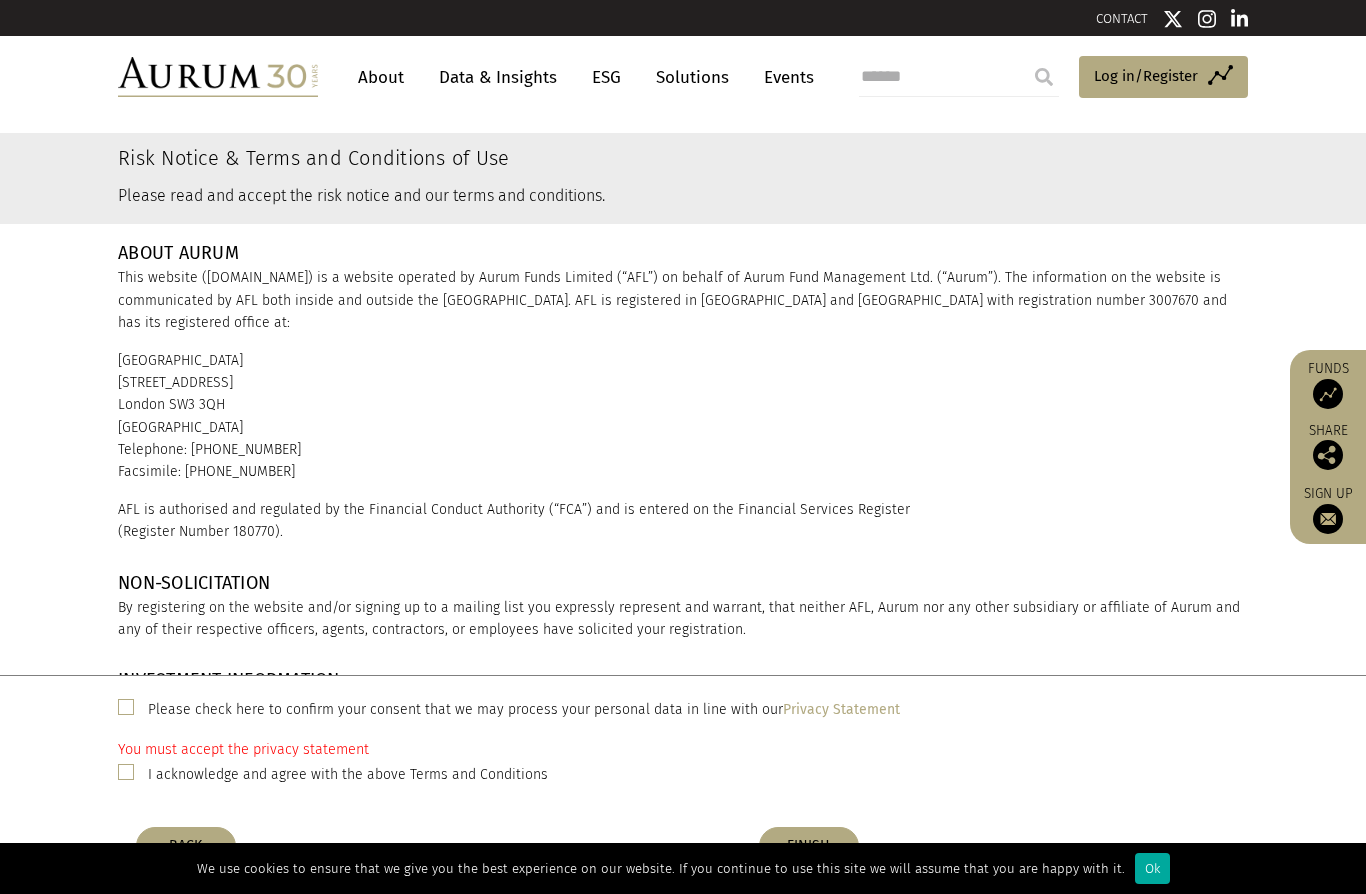 click at bounding box center (126, 707) 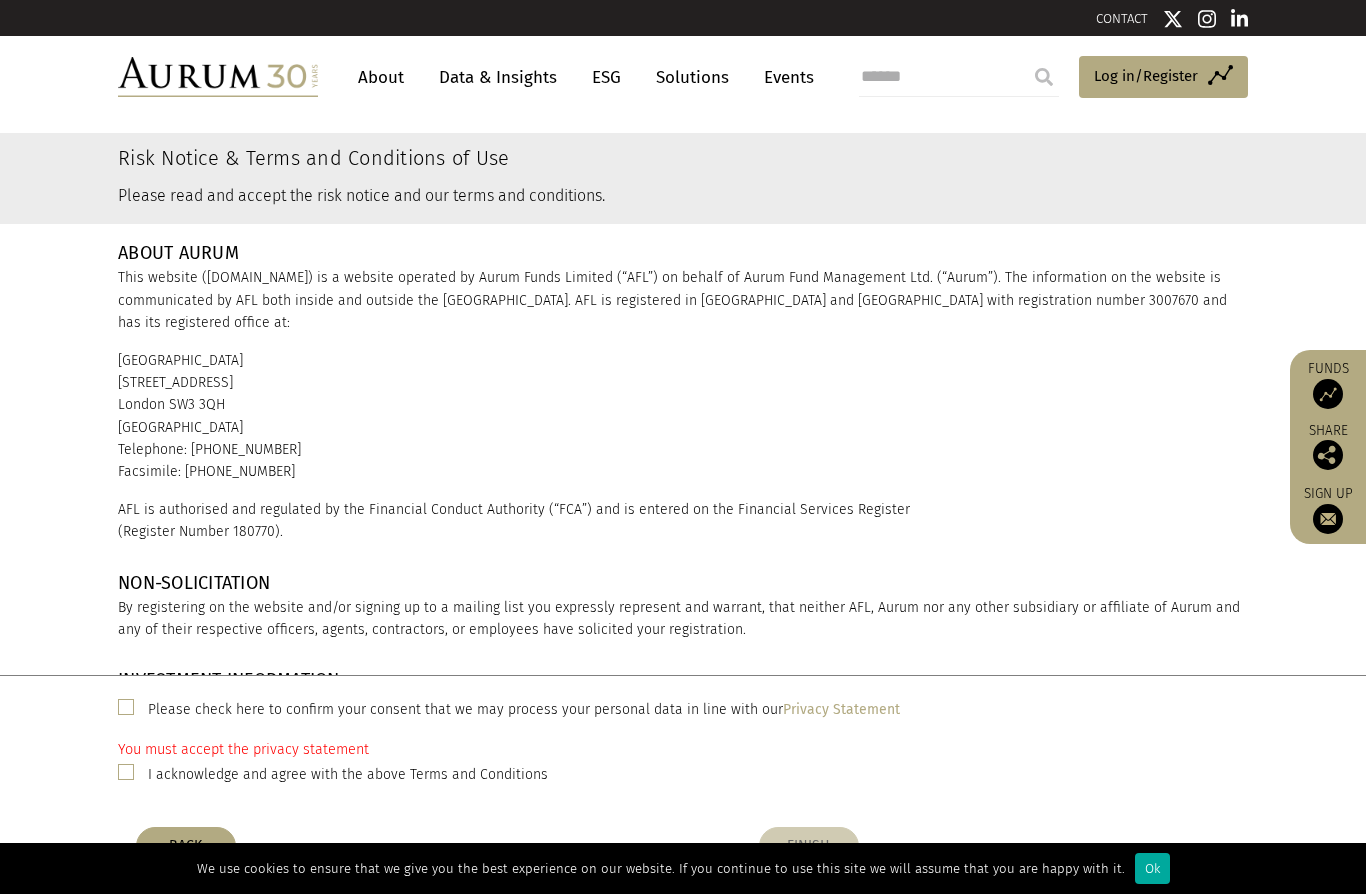 click on "FINISH" at bounding box center (809, 846) 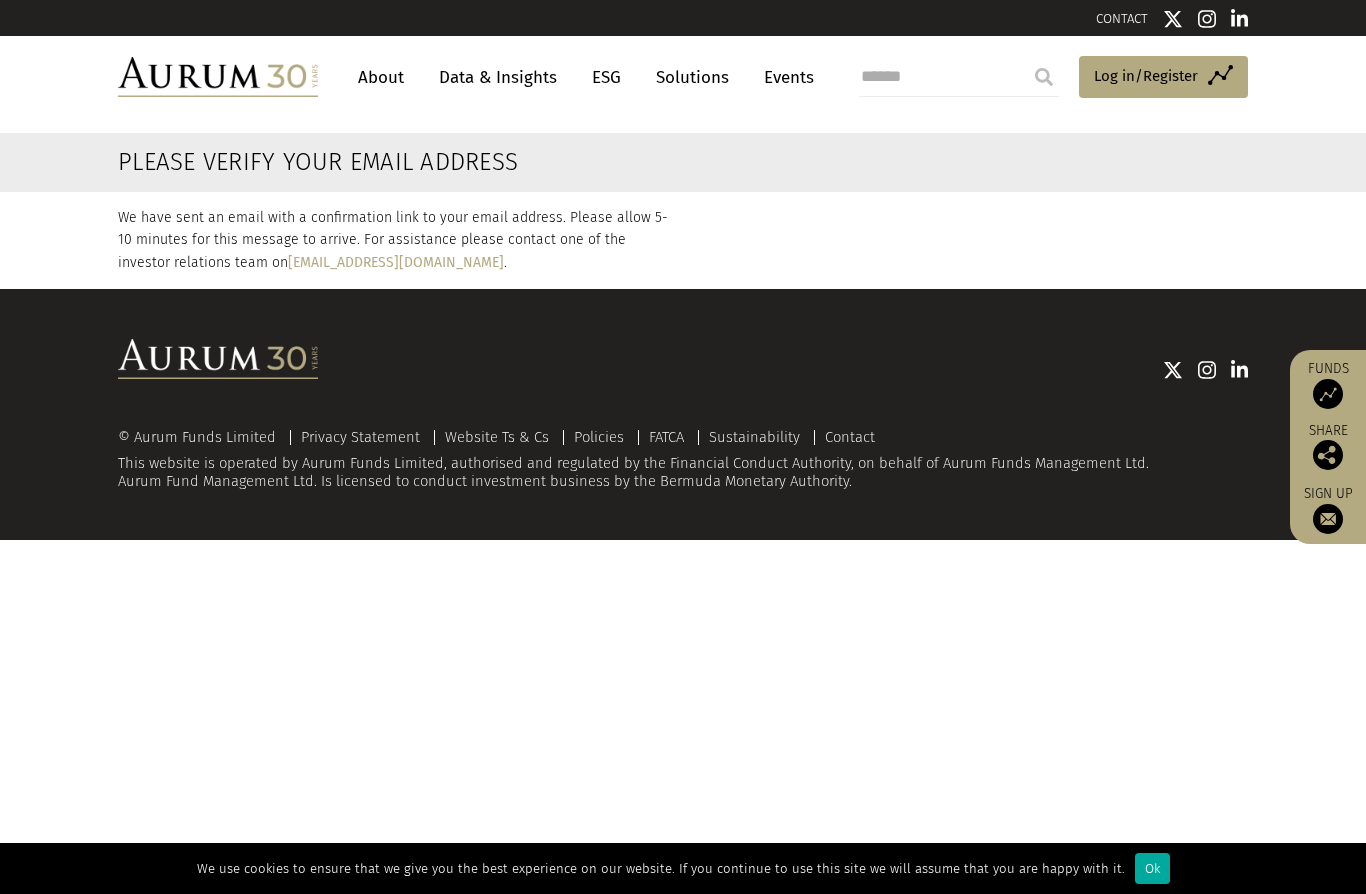 click on "Data & Insights" at bounding box center (498, 77) 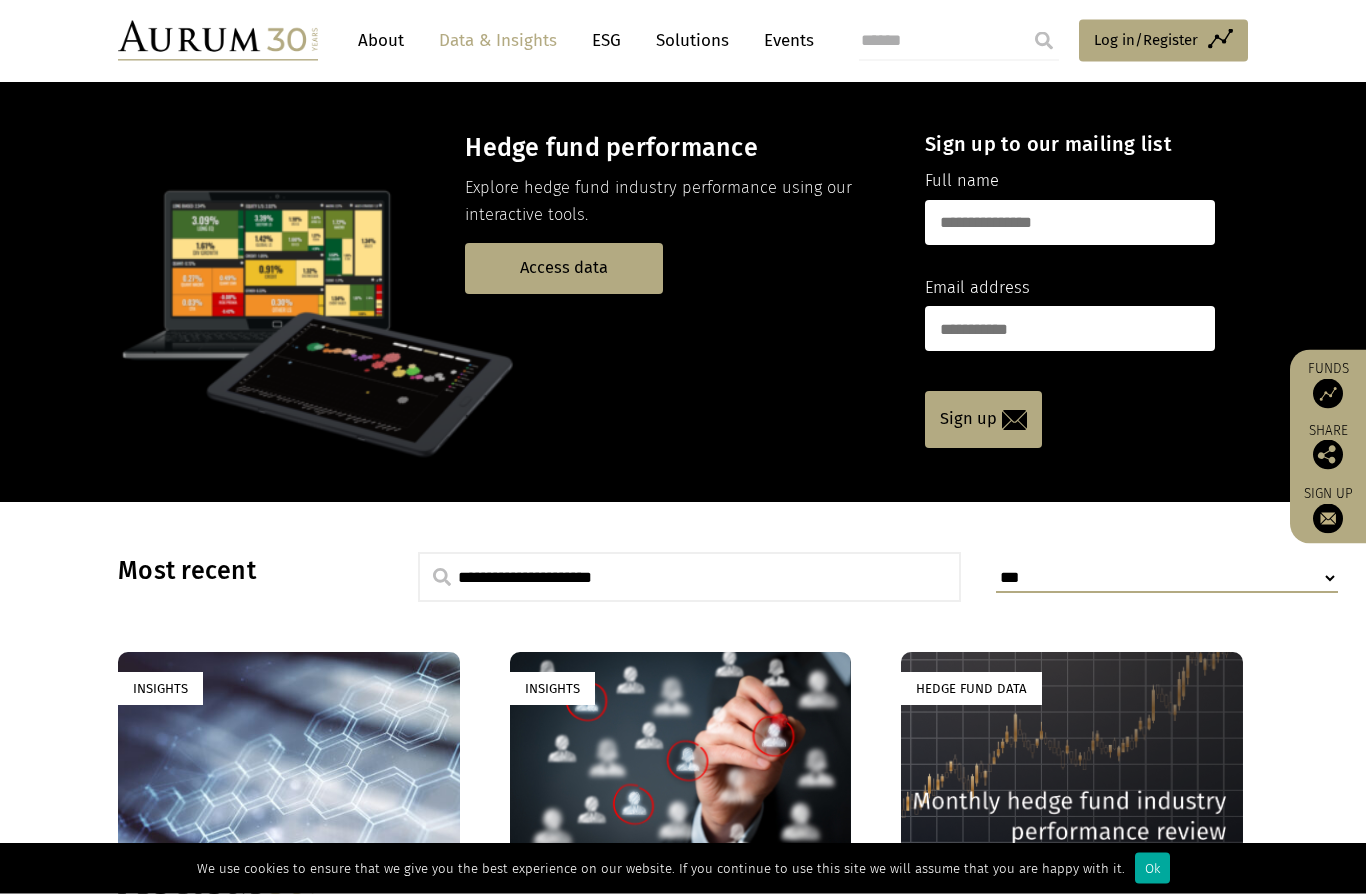 scroll, scrollTop: 0, scrollLeft: 0, axis: both 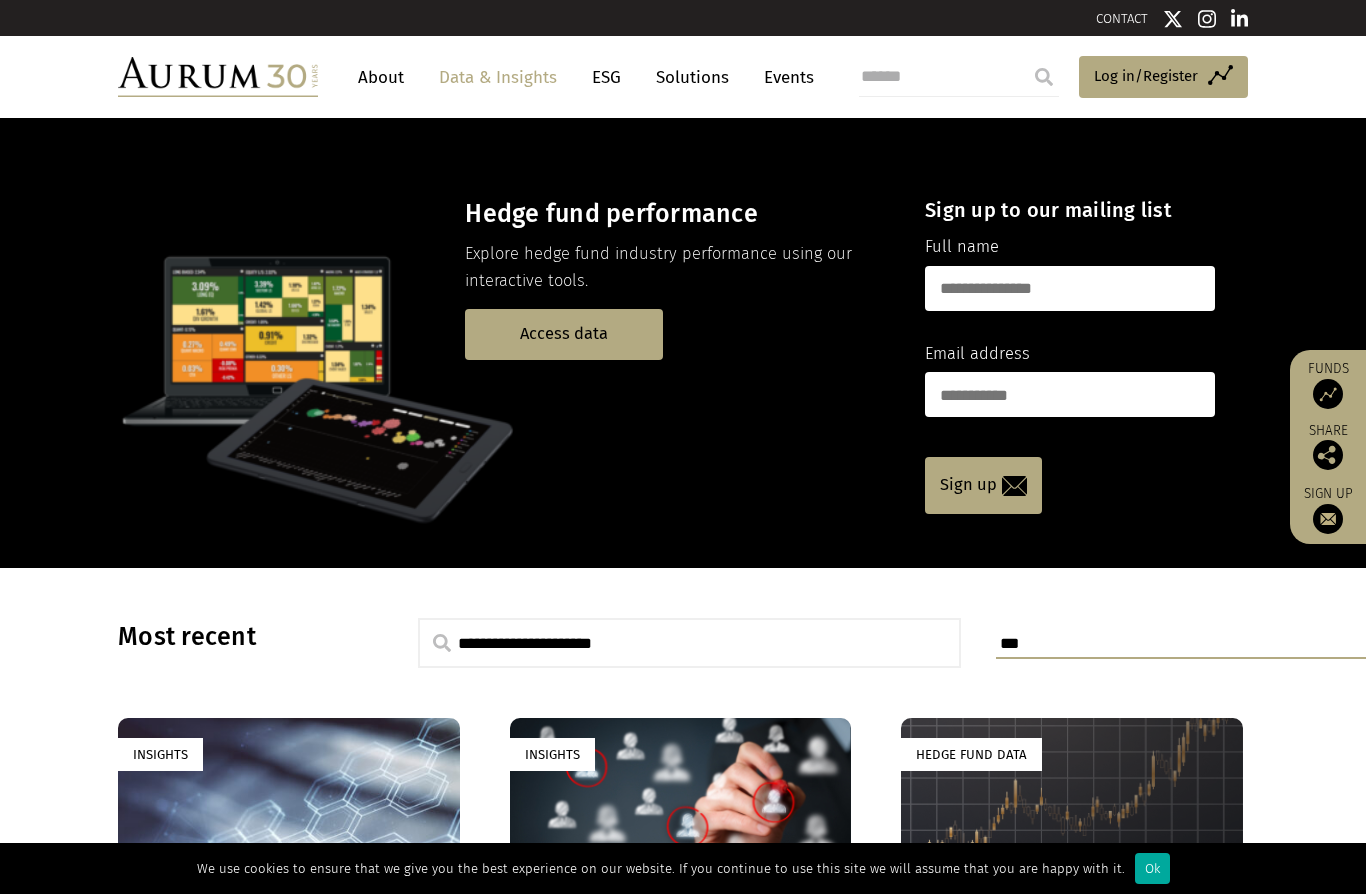 drag, startPoint x: 783, startPoint y: 4, endPoint x: -1, endPoint y: -1, distance: 784.0159 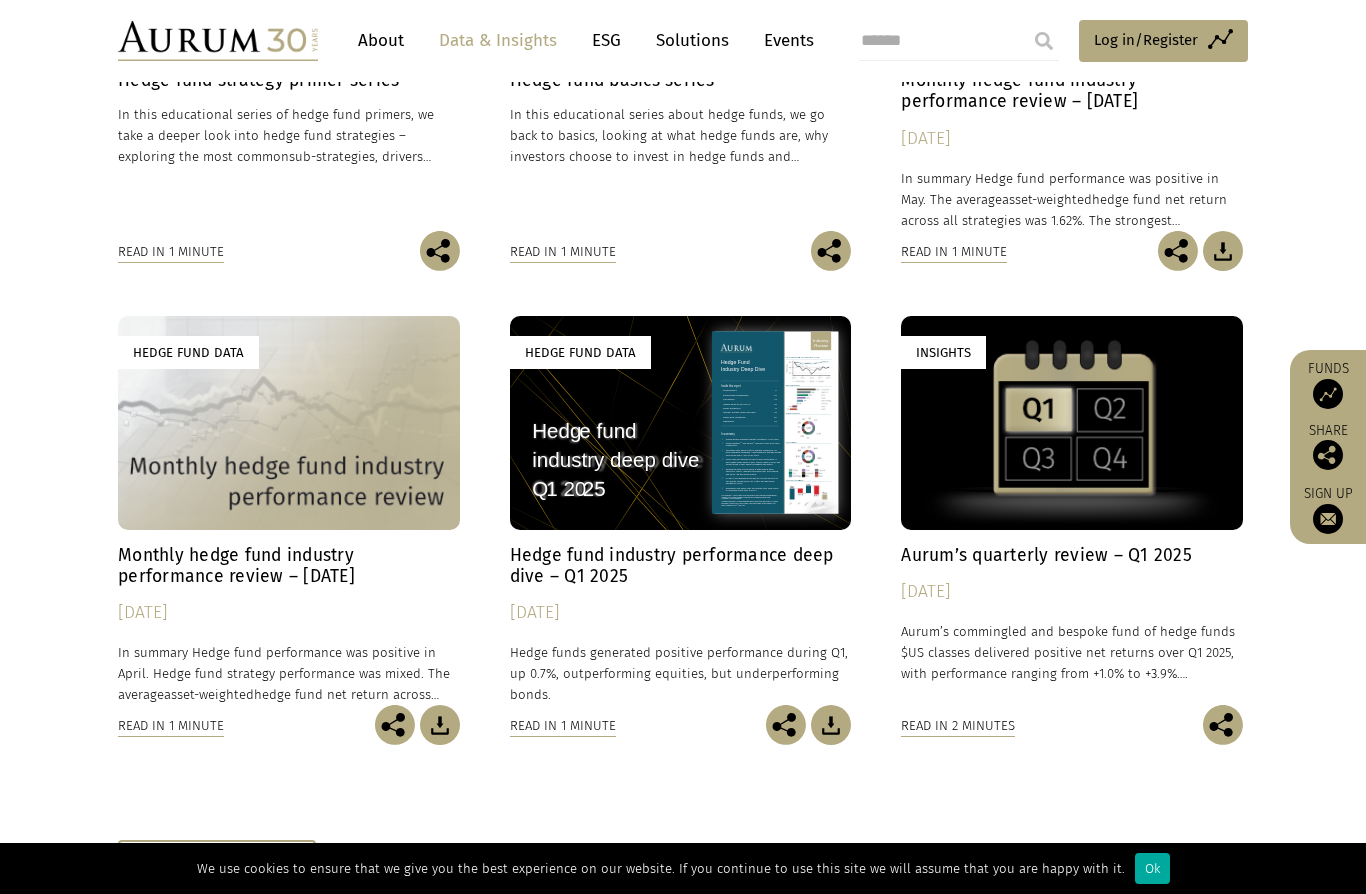 scroll, scrollTop: 961, scrollLeft: 0, axis: vertical 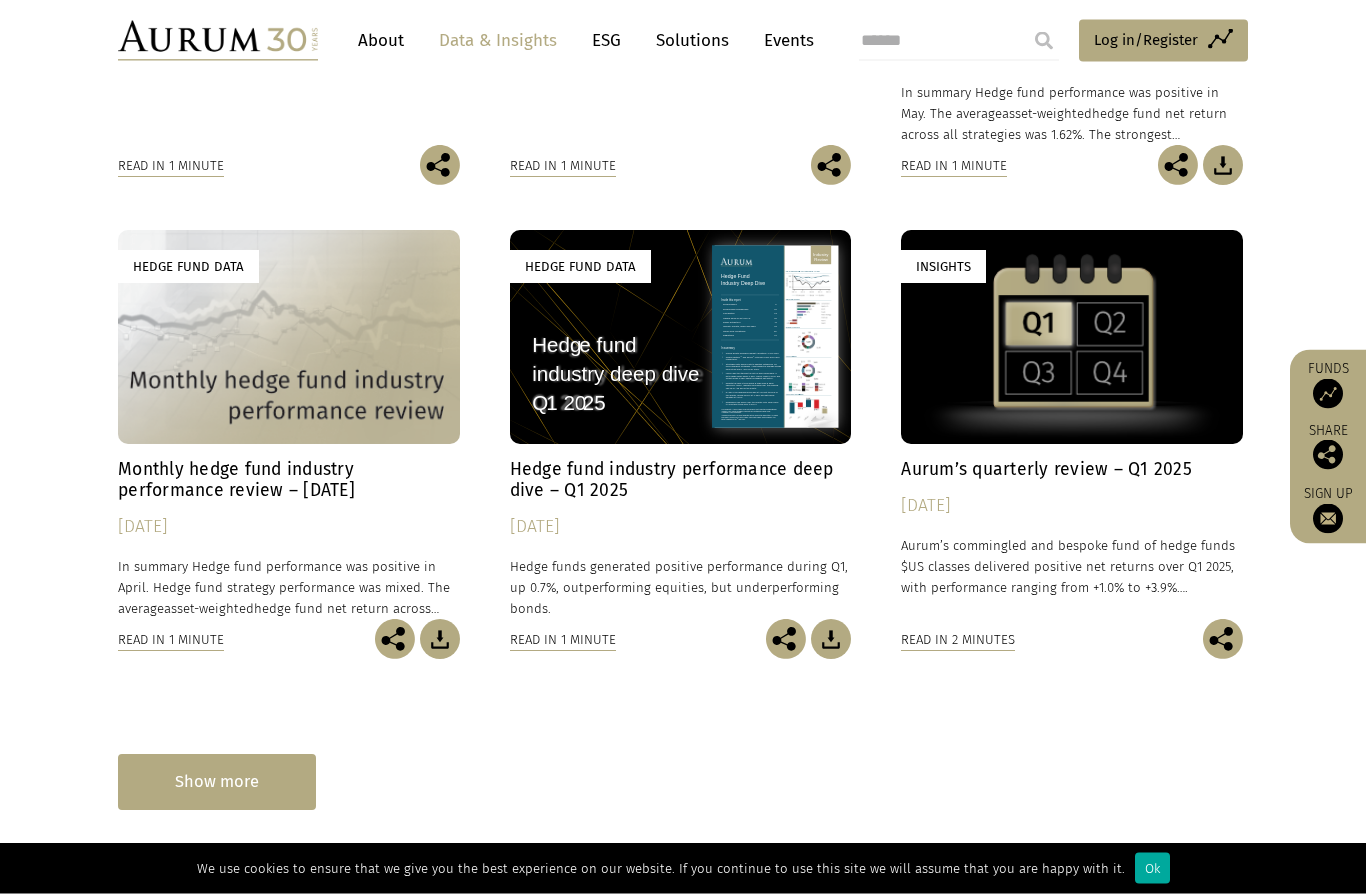 click on "Show more" at bounding box center [217, 782] 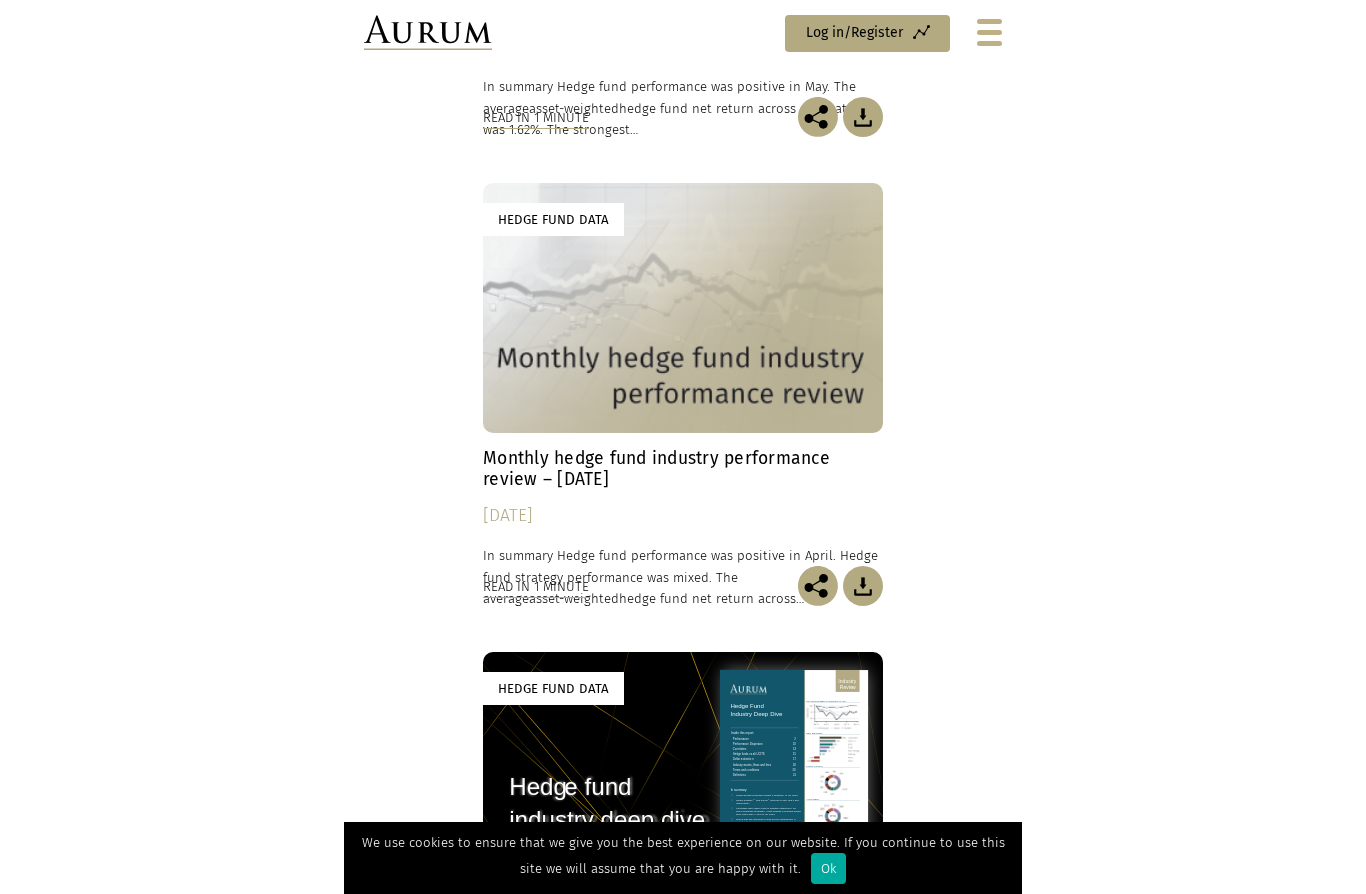 scroll, scrollTop: 1957, scrollLeft: 0, axis: vertical 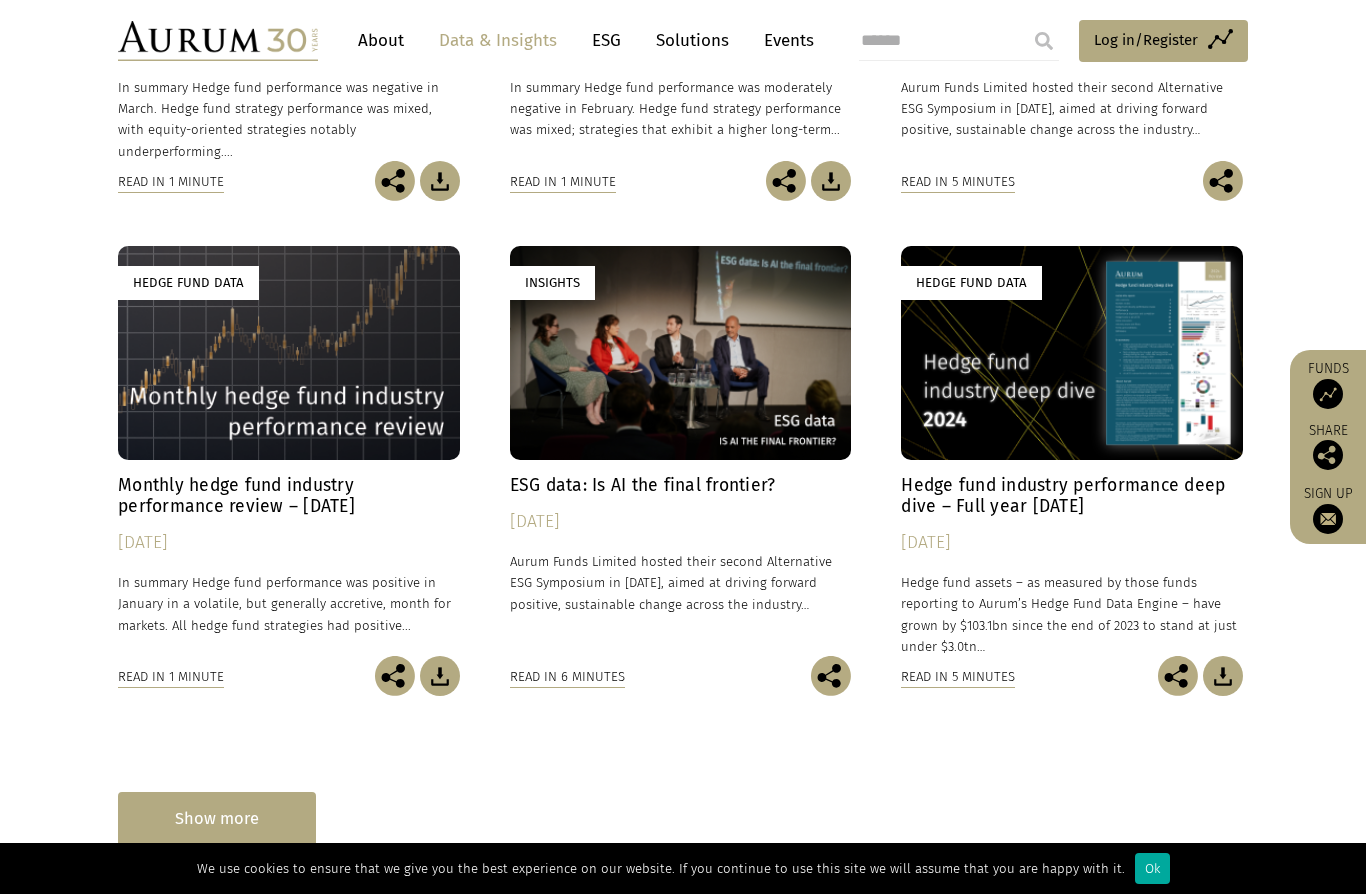 click on "Show more" at bounding box center (217, 819) 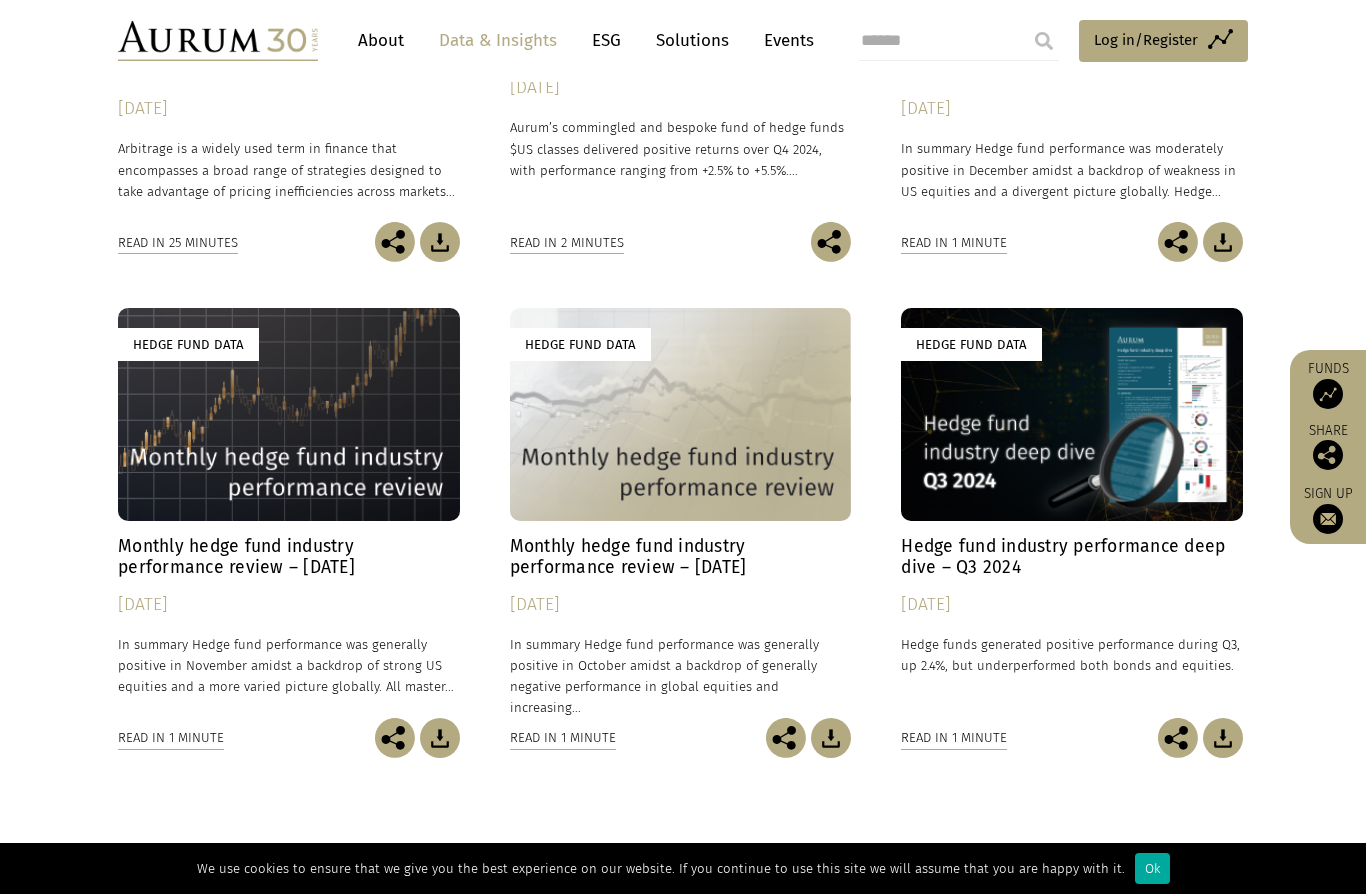 scroll, scrollTop: 3112, scrollLeft: 0, axis: vertical 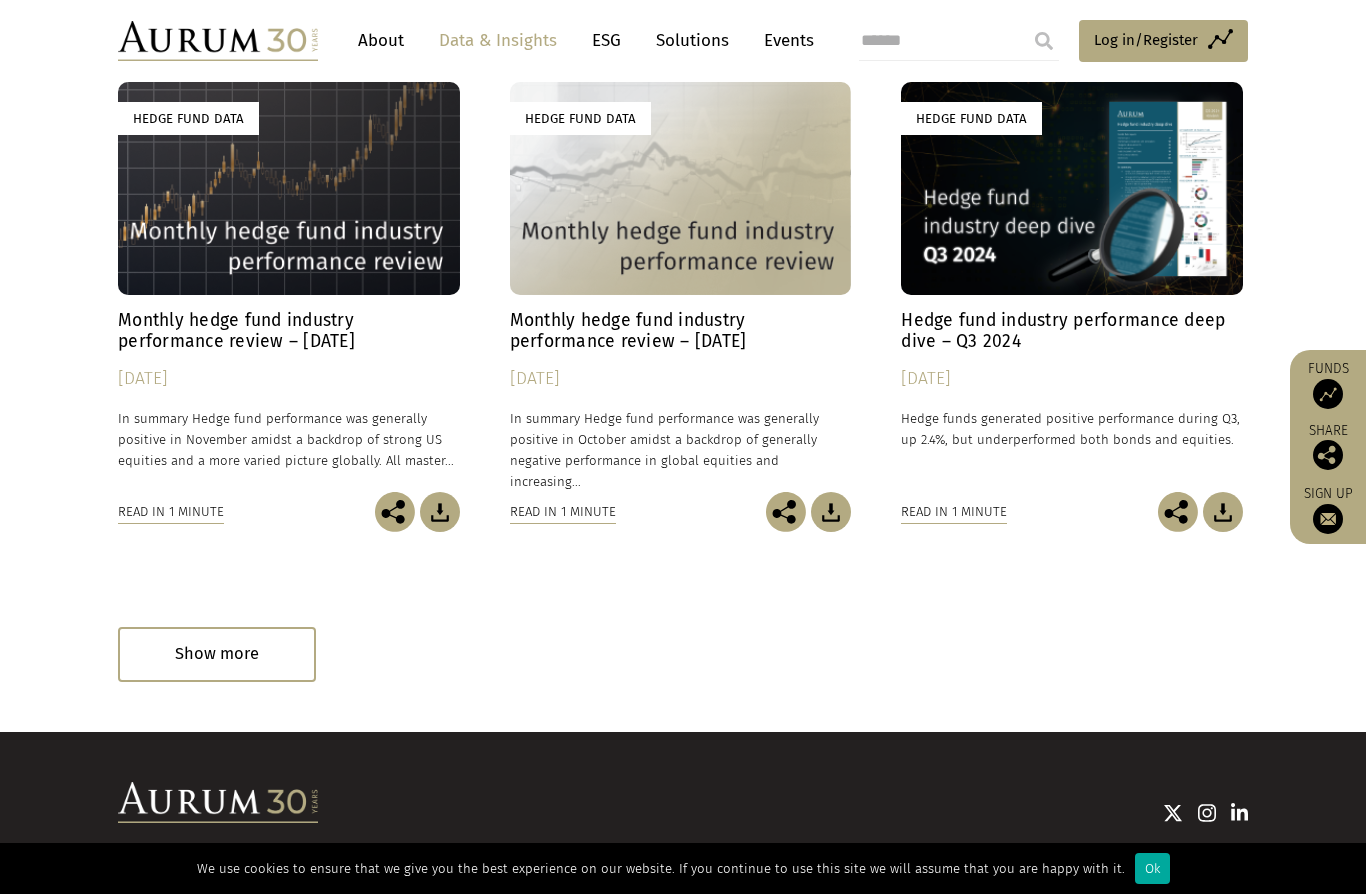click on "**********" at bounding box center (683, -906) 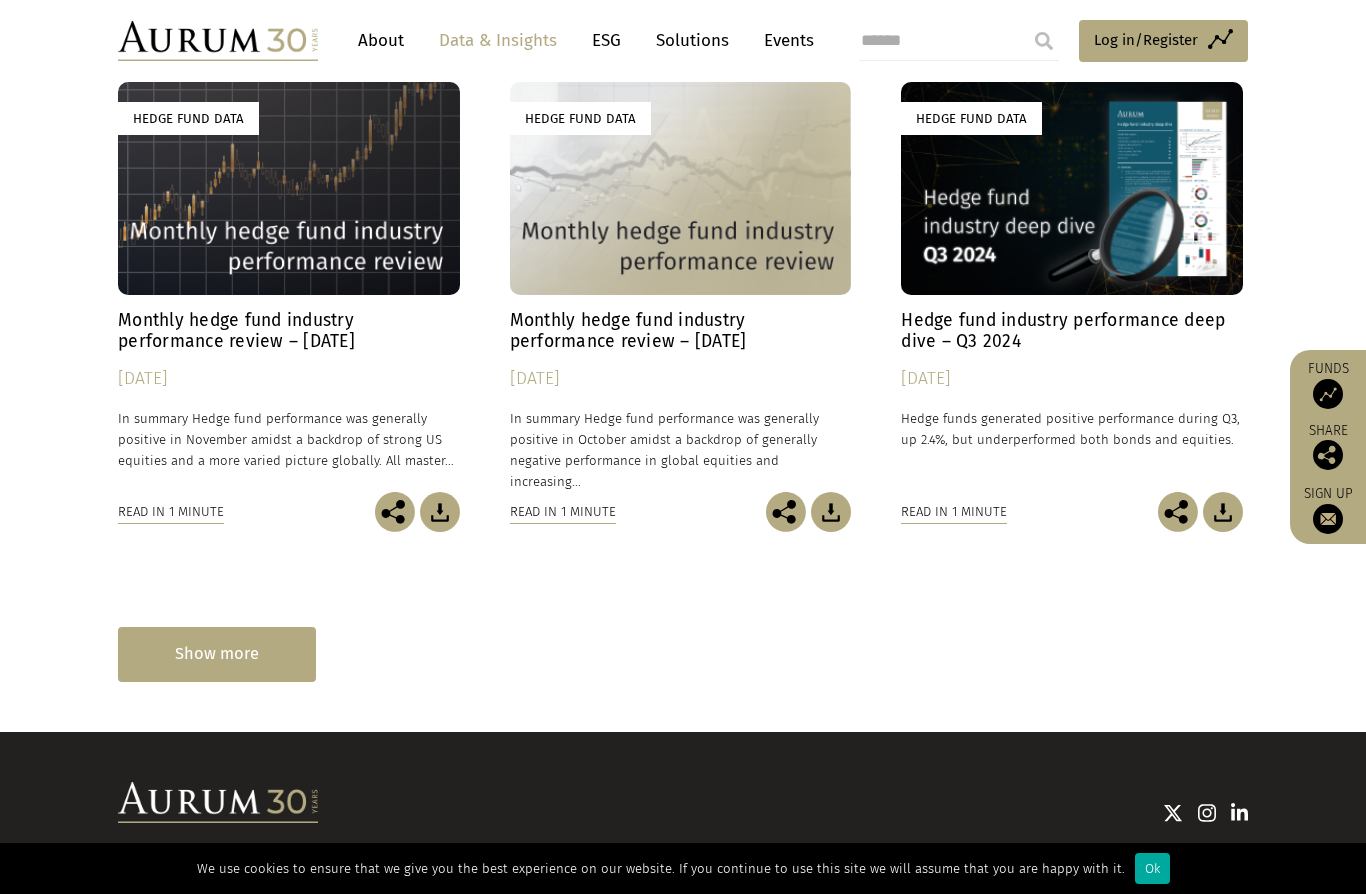 click on "Show more" at bounding box center (217, 654) 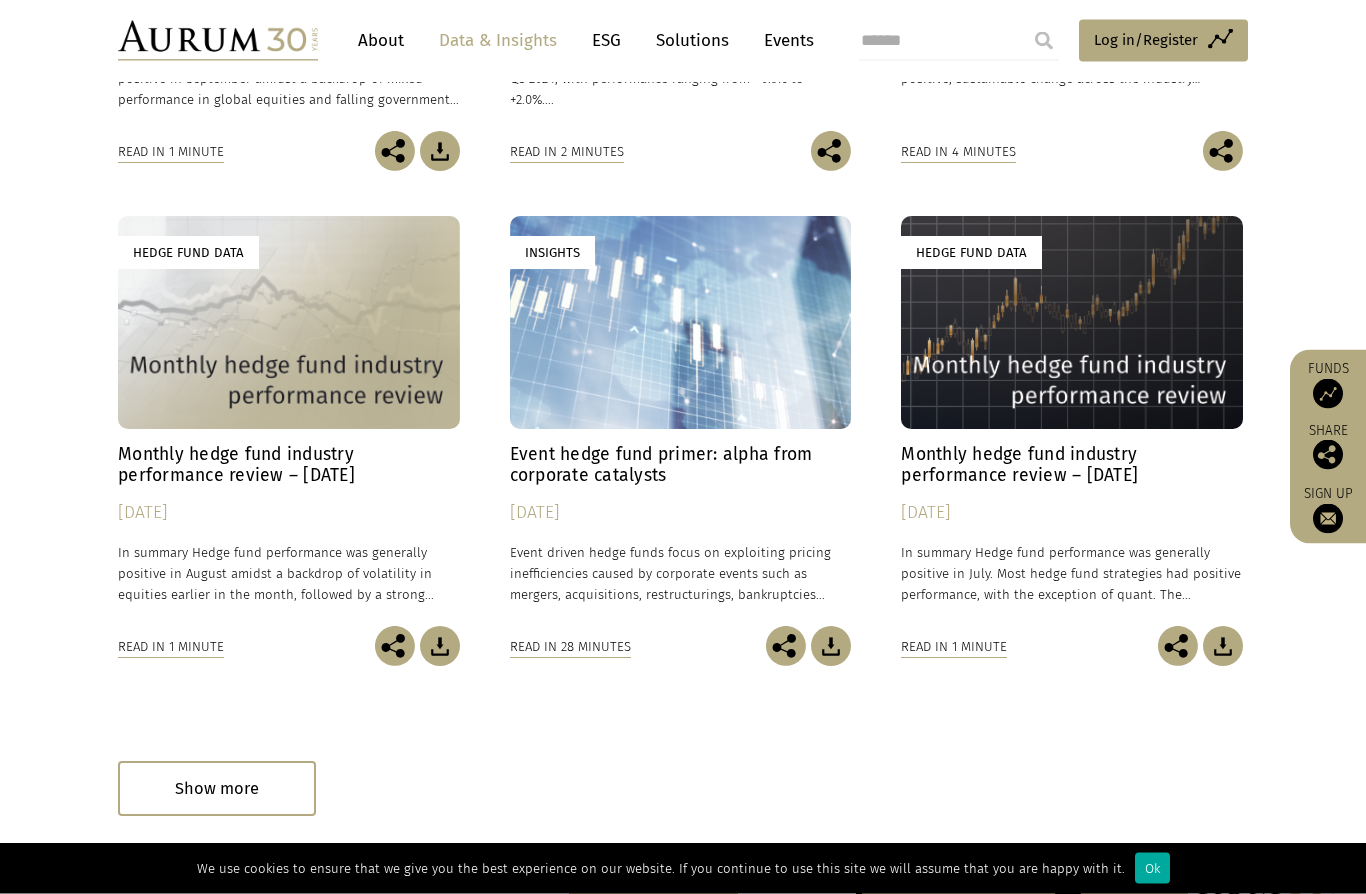 scroll, scrollTop: 4102, scrollLeft: 0, axis: vertical 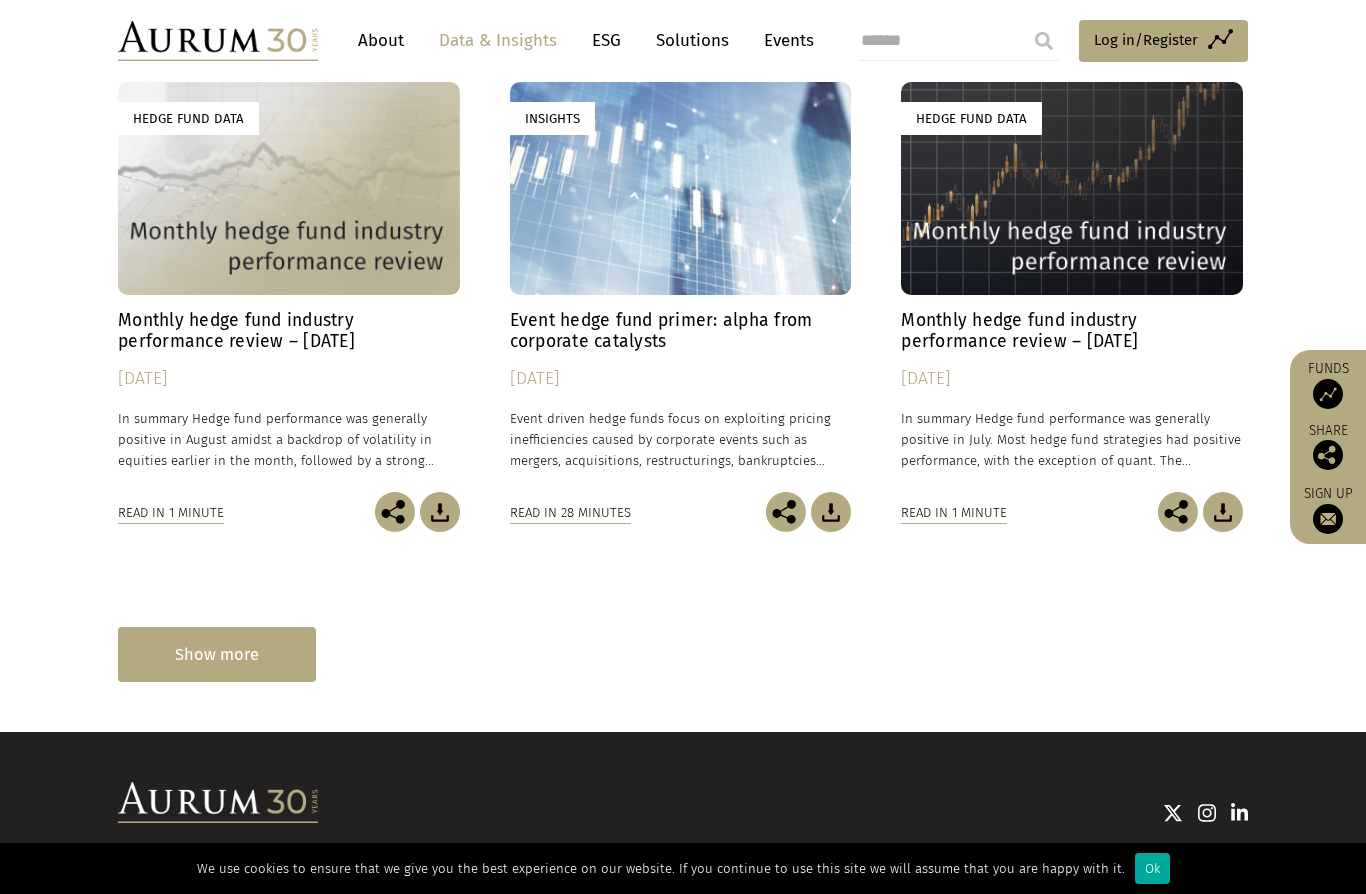 click on "Show more" at bounding box center [217, 654] 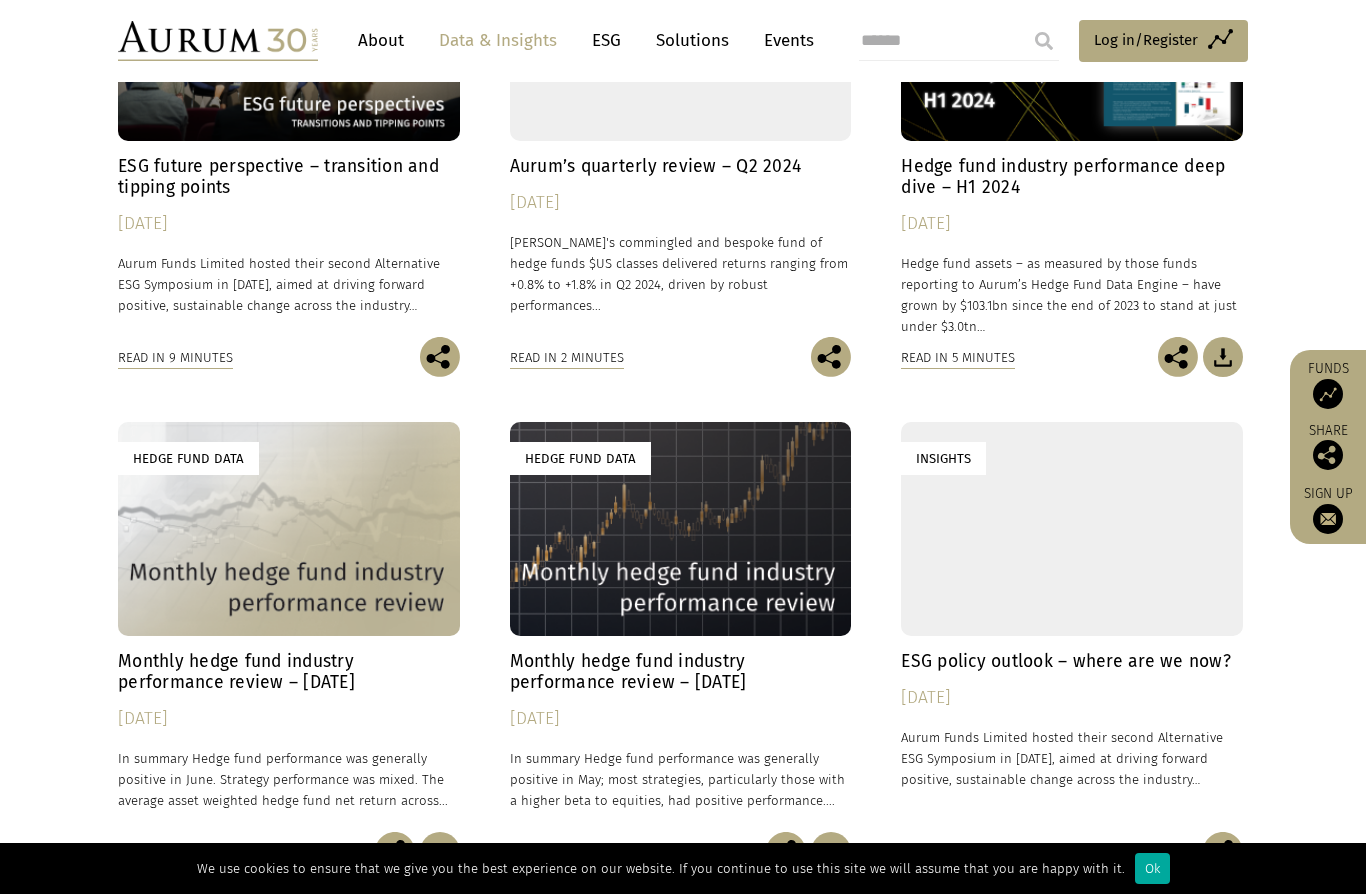 scroll, scrollTop: 4605, scrollLeft: 0, axis: vertical 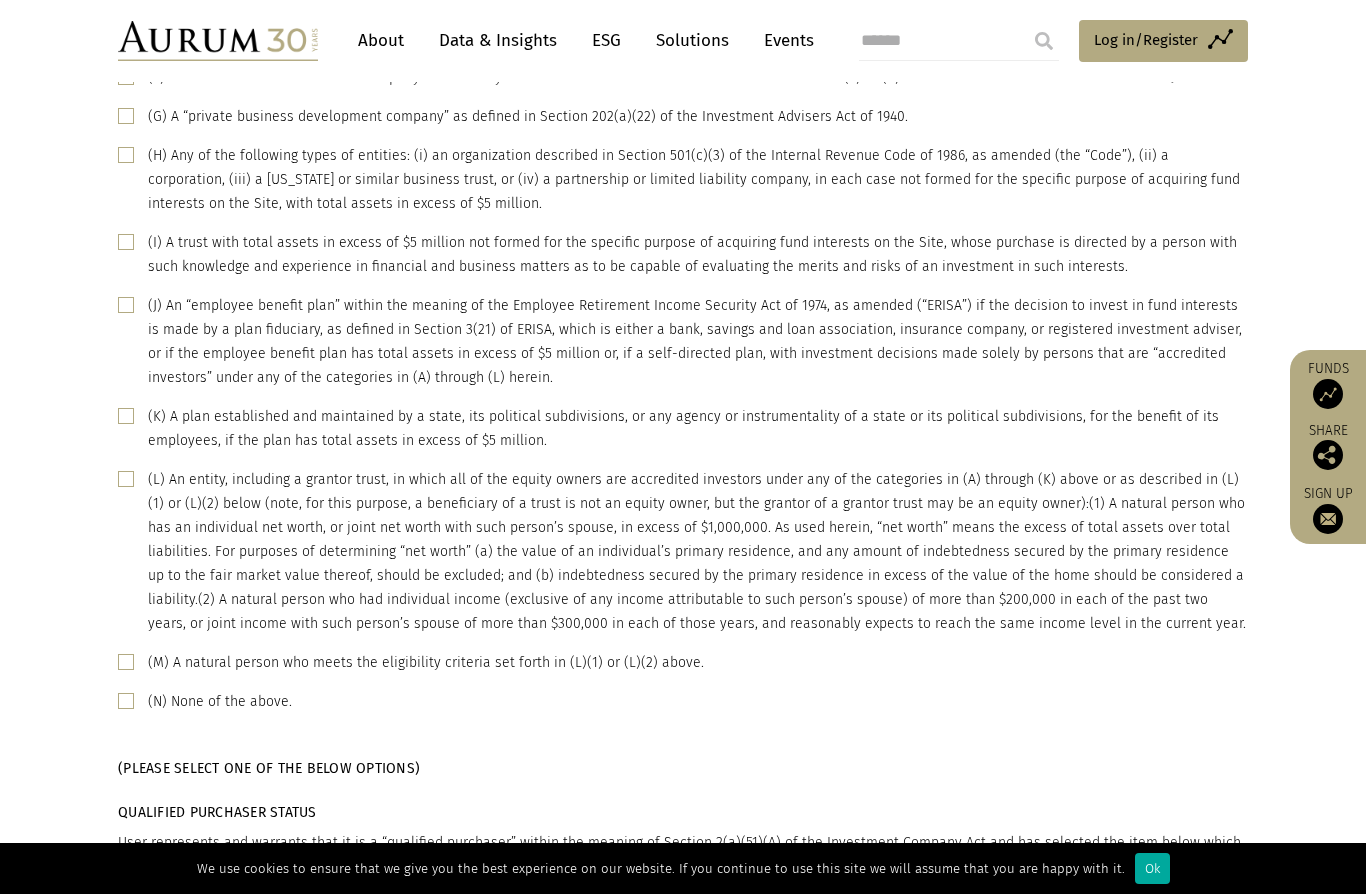 click 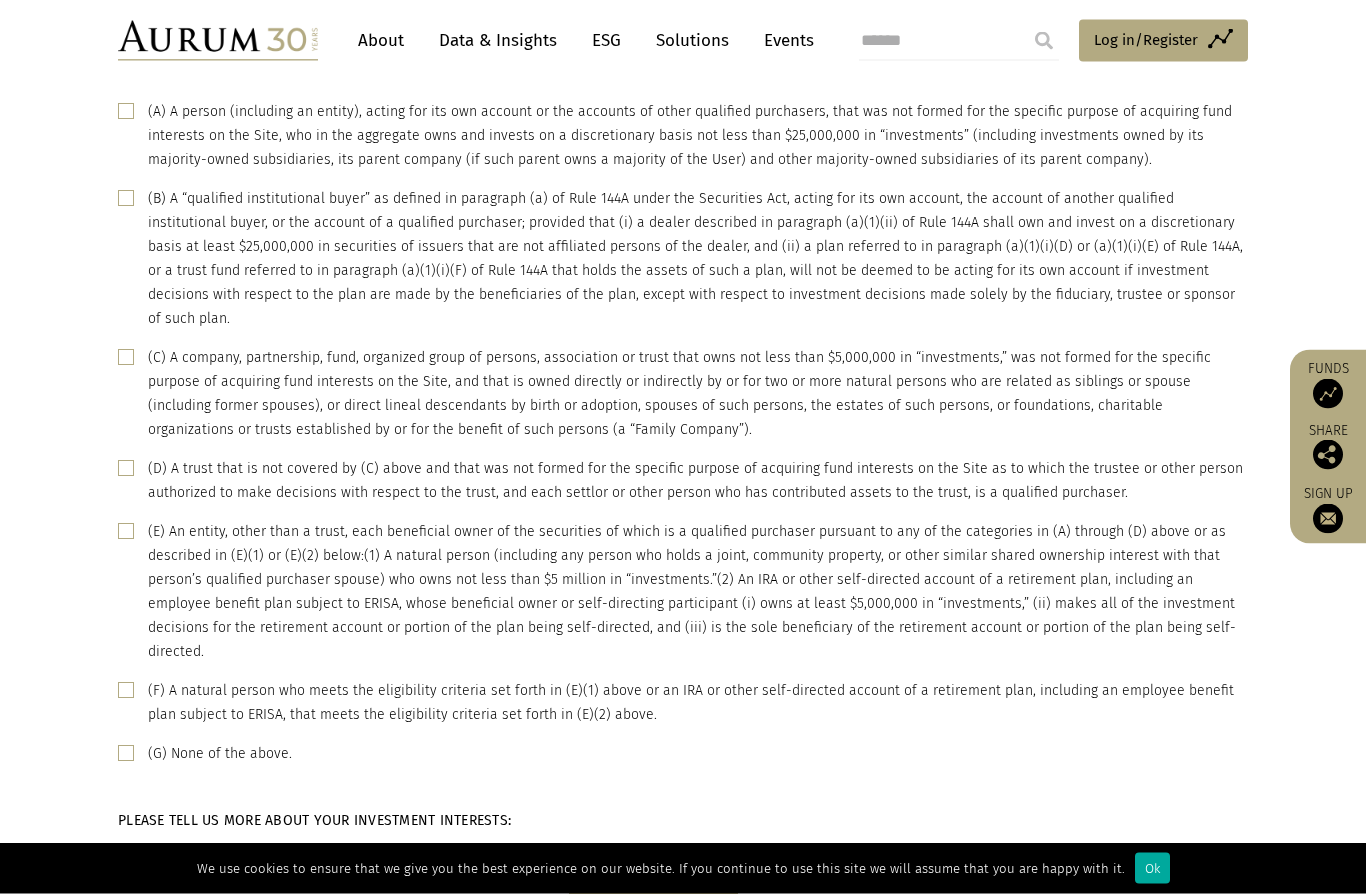 scroll, scrollTop: 1391, scrollLeft: 0, axis: vertical 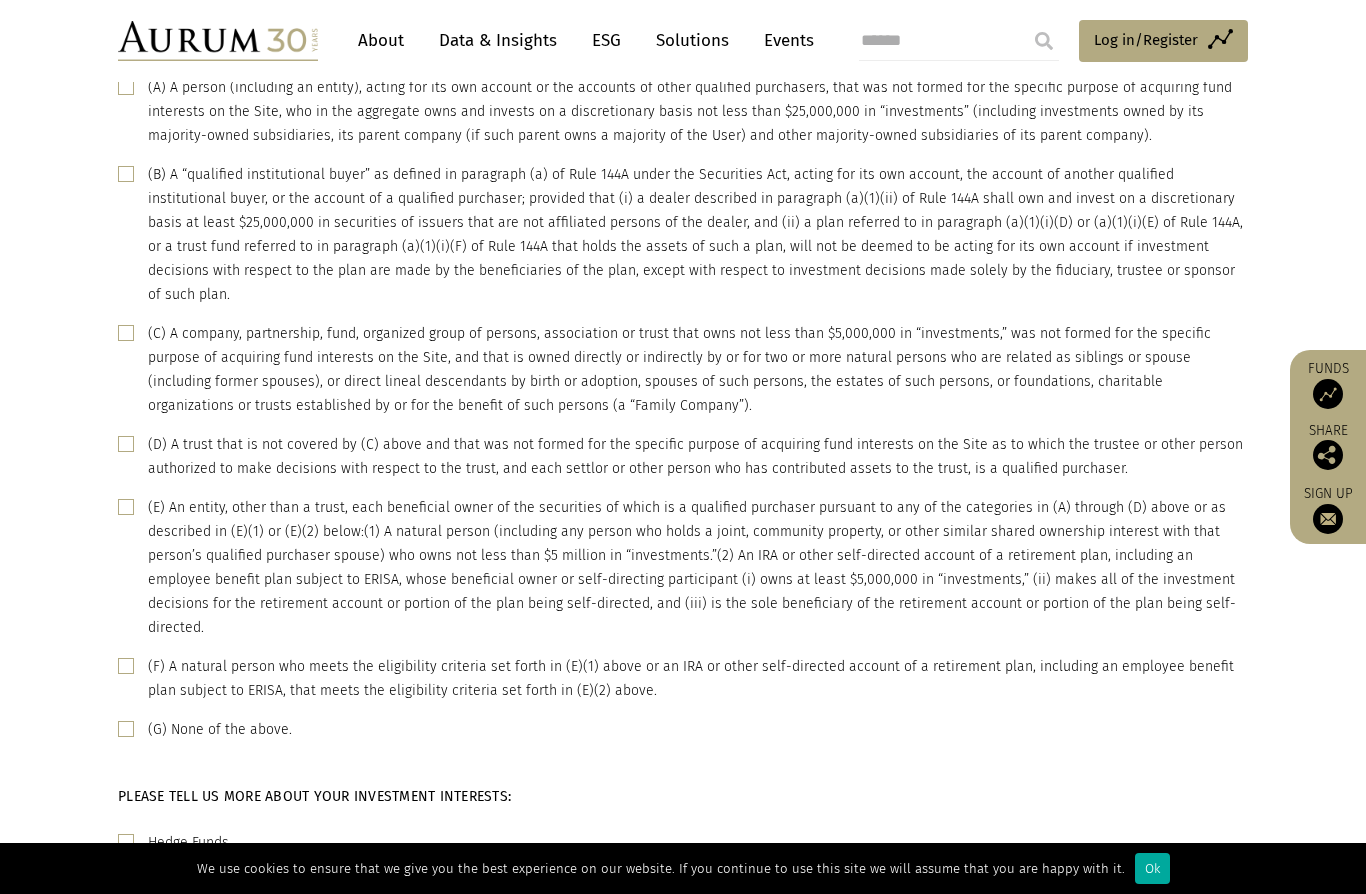 click 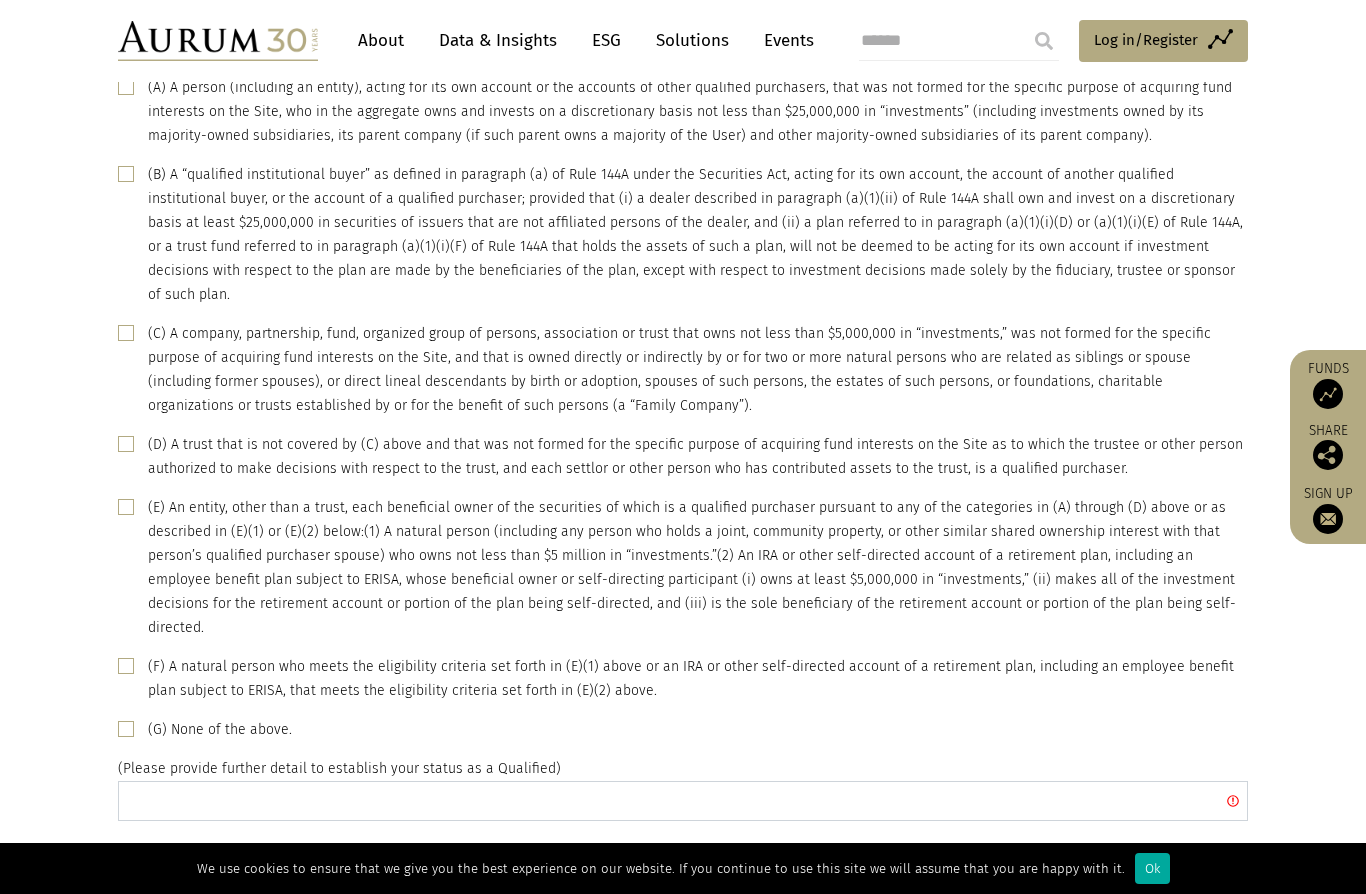 click 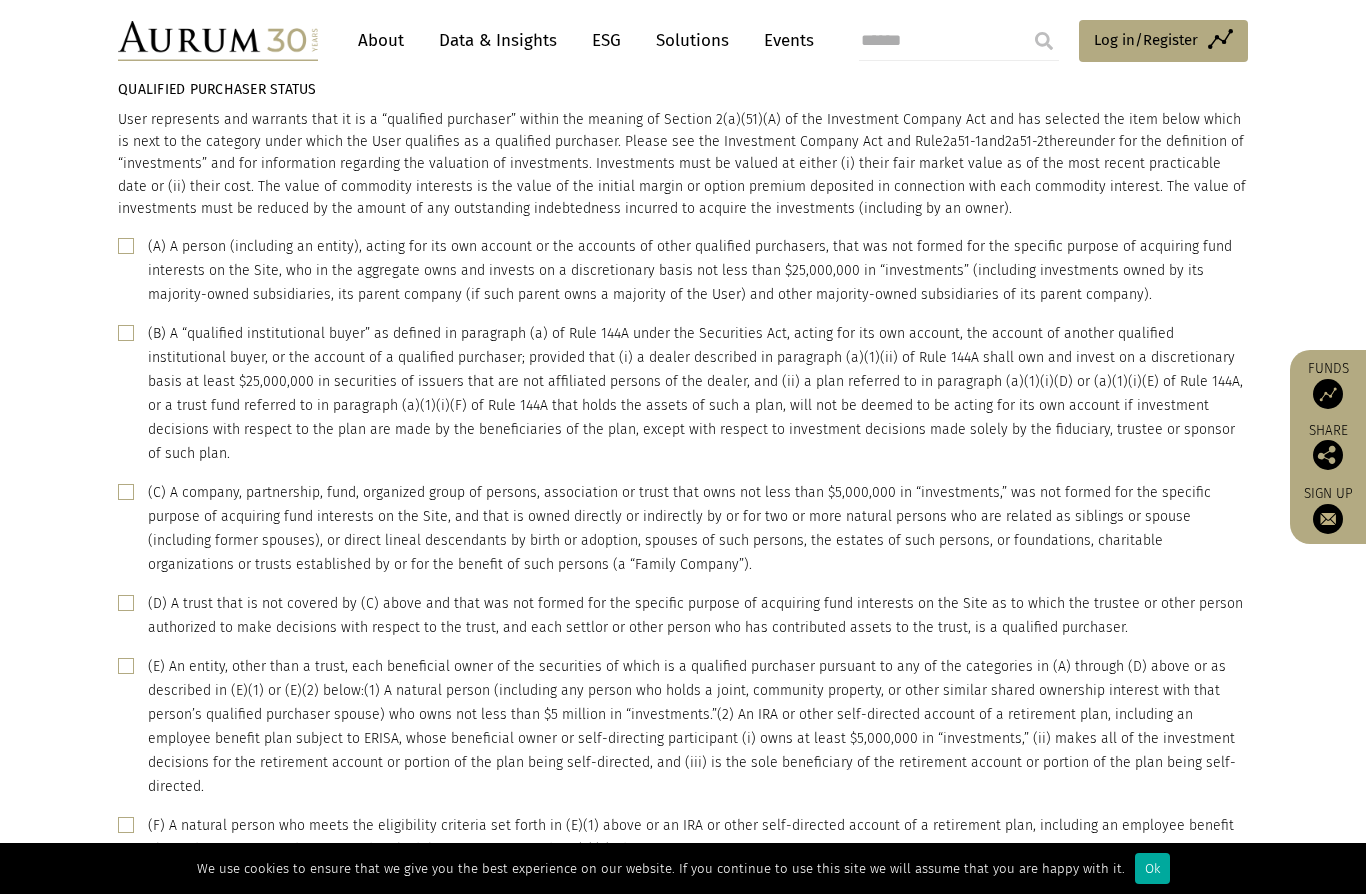 scroll, scrollTop: 1232, scrollLeft: 0, axis: vertical 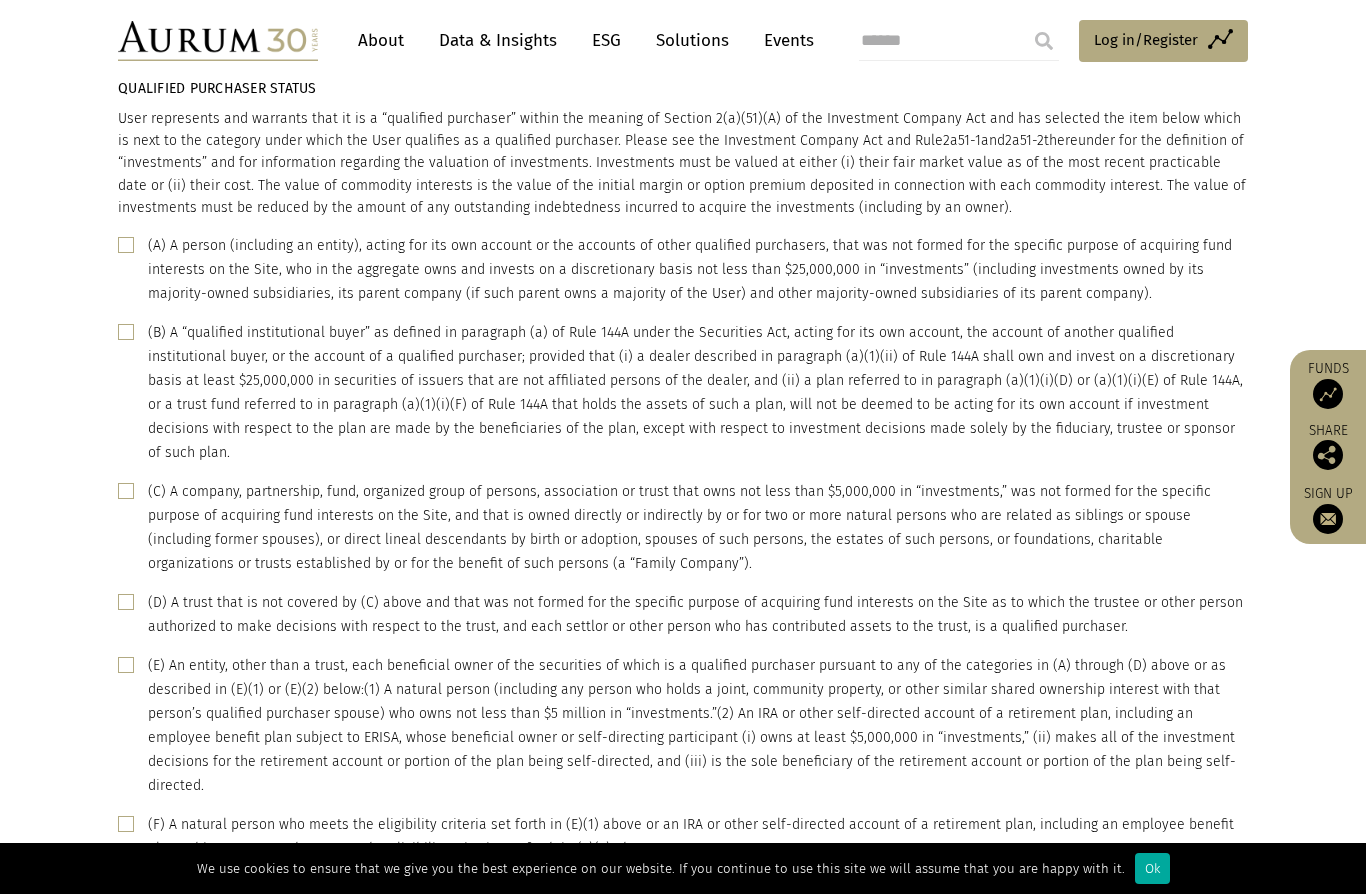 click 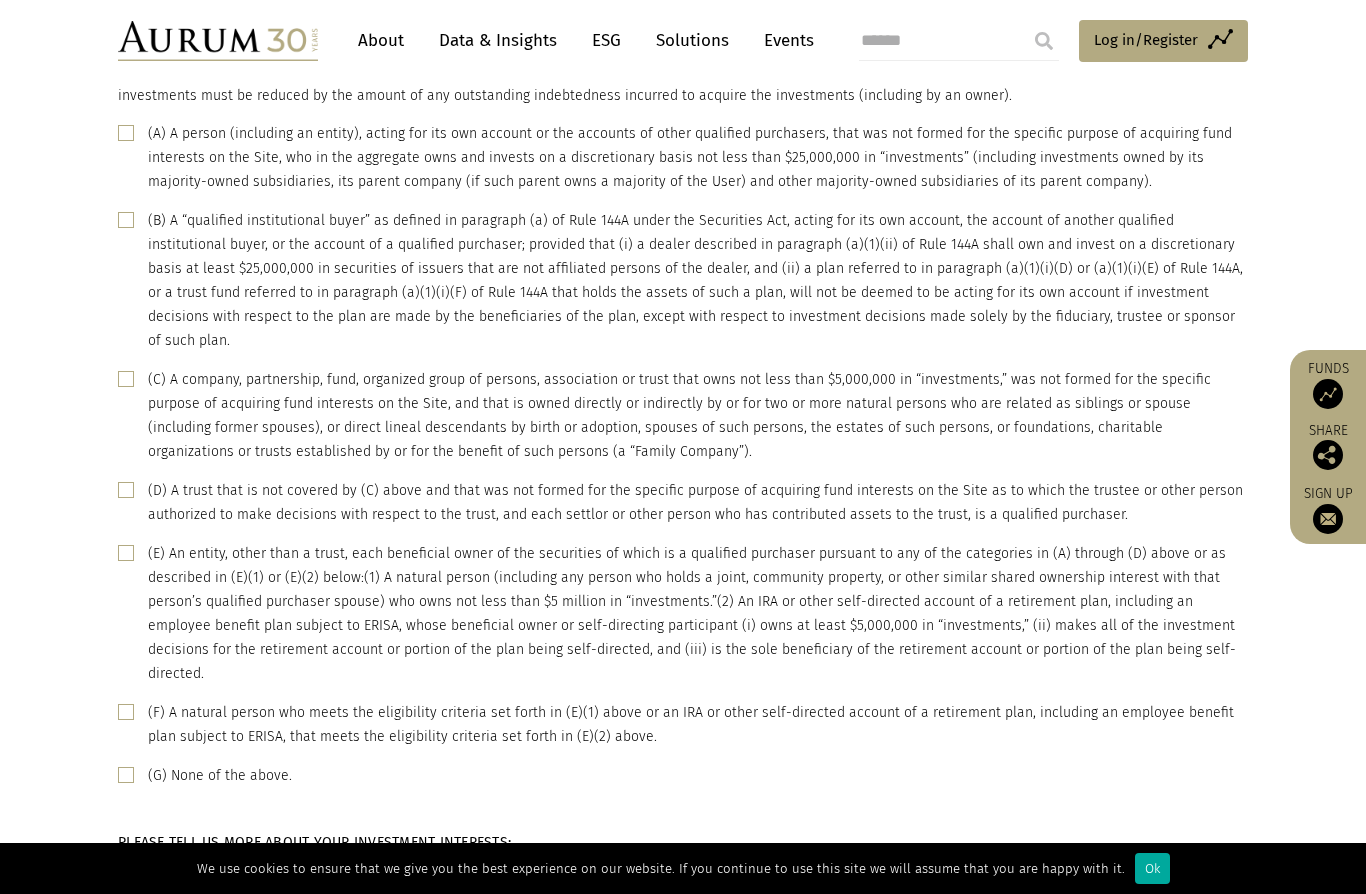 scroll, scrollTop: 1228, scrollLeft: 0, axis: vertical 